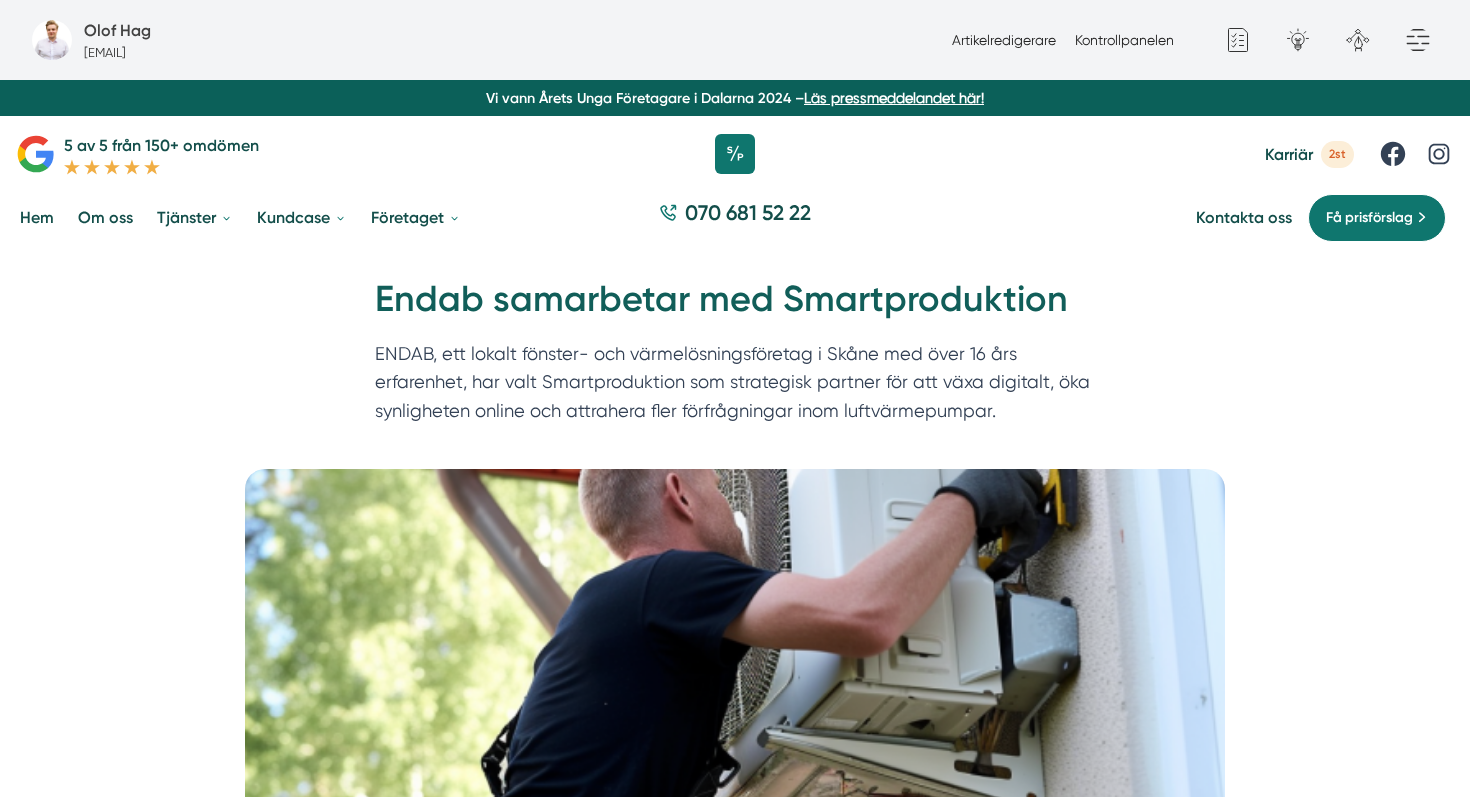 scroll, scrollTop: 0, scrollLeft: 0, axis: both 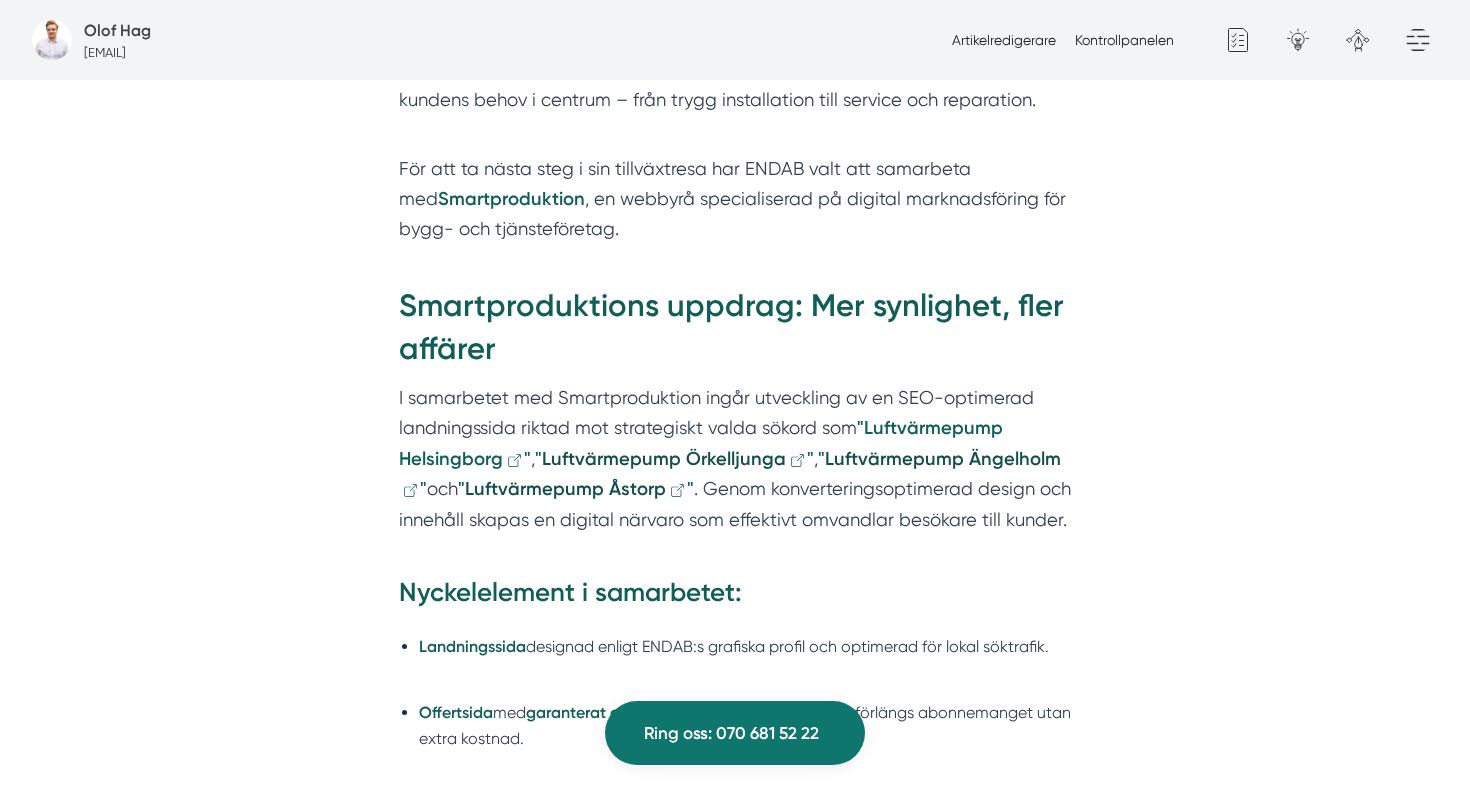 click on "Luftvärmepump Helsingborg" at bounding box center (701, 443) 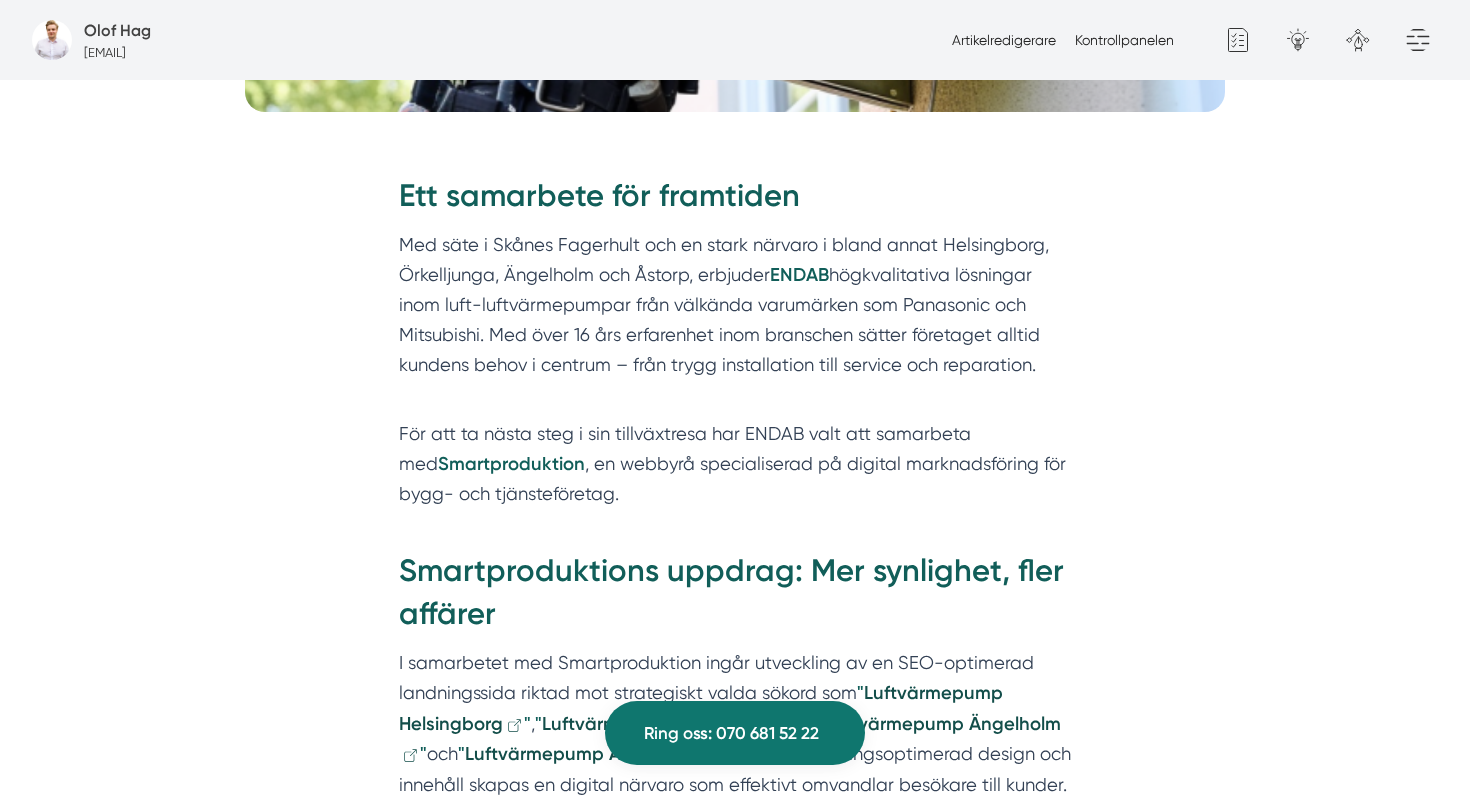 scroll, scrollTop: 800, scrollLeft: 0, axis: vertical 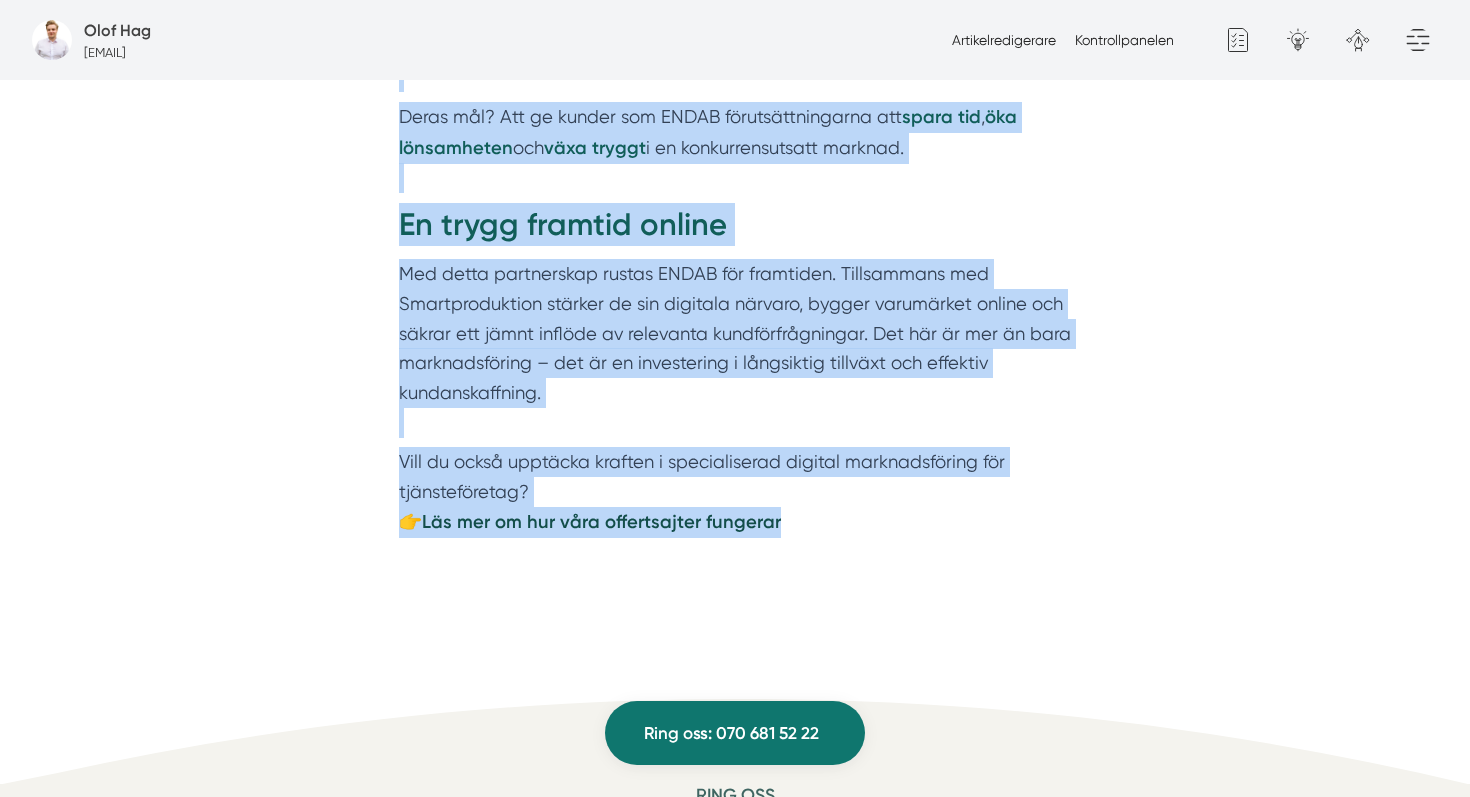 drag, startPoint x: 393, startPoint y: 202, endPoint x: 953, endPoint y: 509, distance: 638.63055 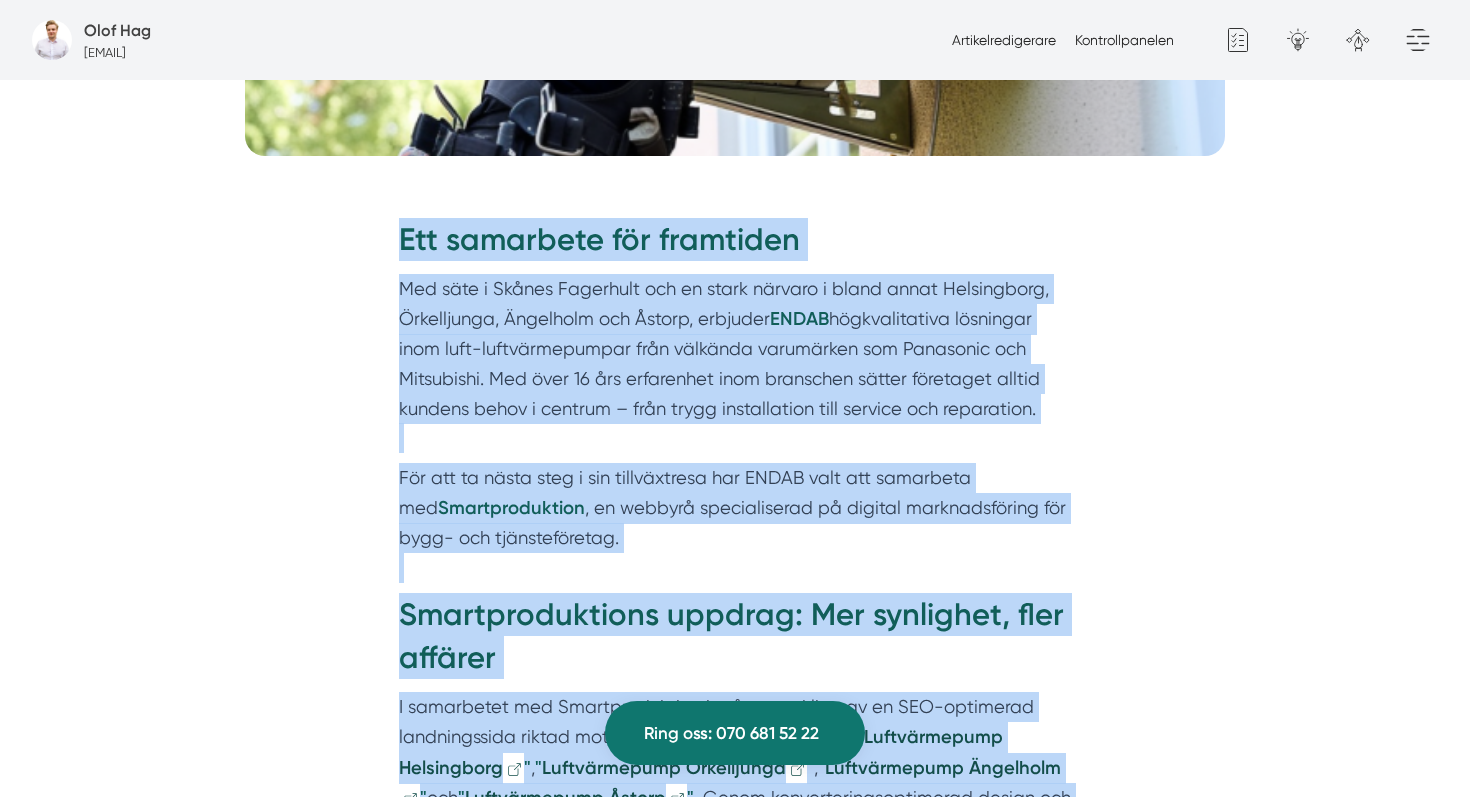 scroll, scrollTop: 954, scrollLeft: 0, axis: vertical 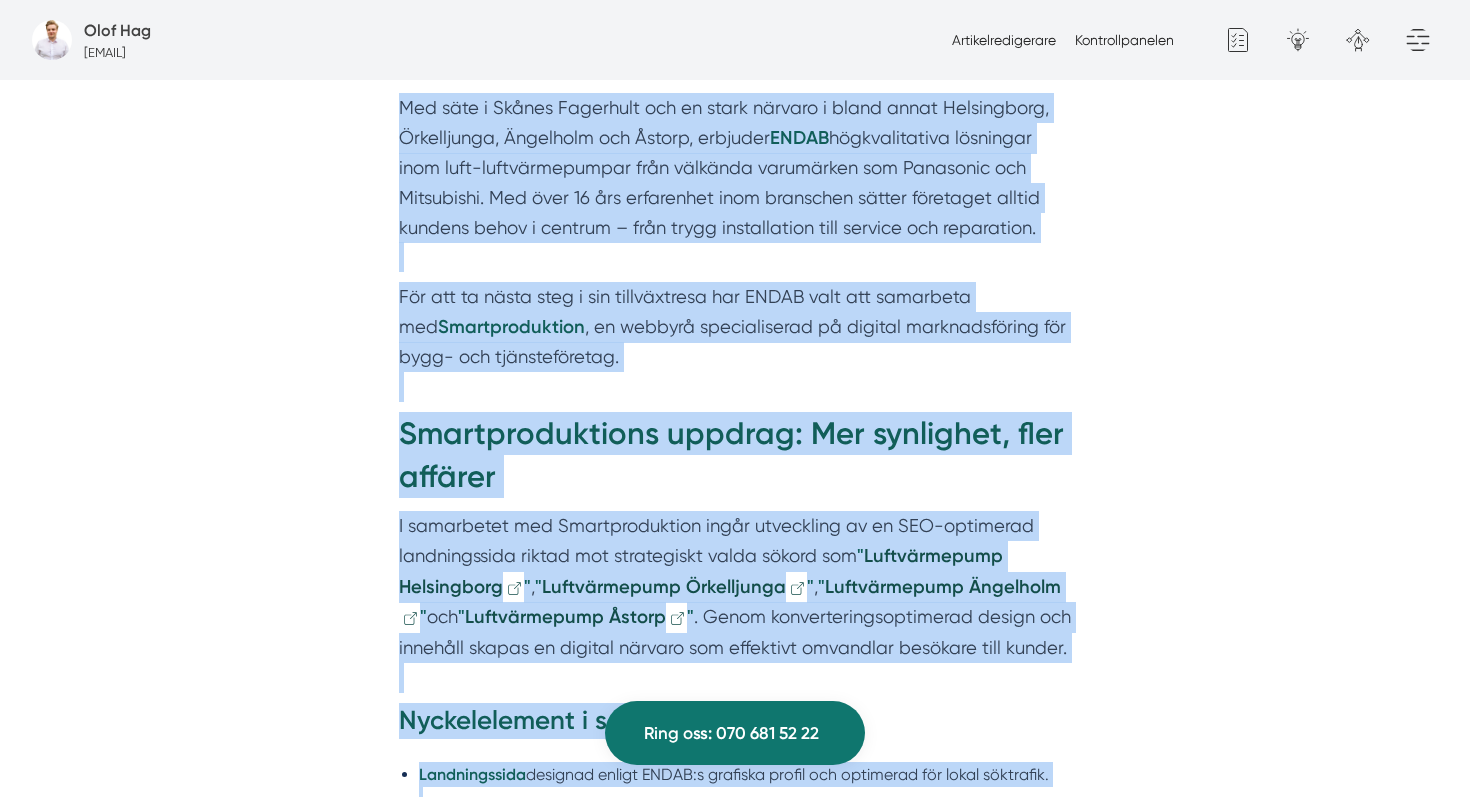 click on "För att ta nästa steg i sin tillväxtresa har ENDAB valt att samarbeta med  Smartproduktion , en webbyrå specialiserad på digital marknadsföring för bygg- och tjänsteföretag." at bounding box center (735, 342) 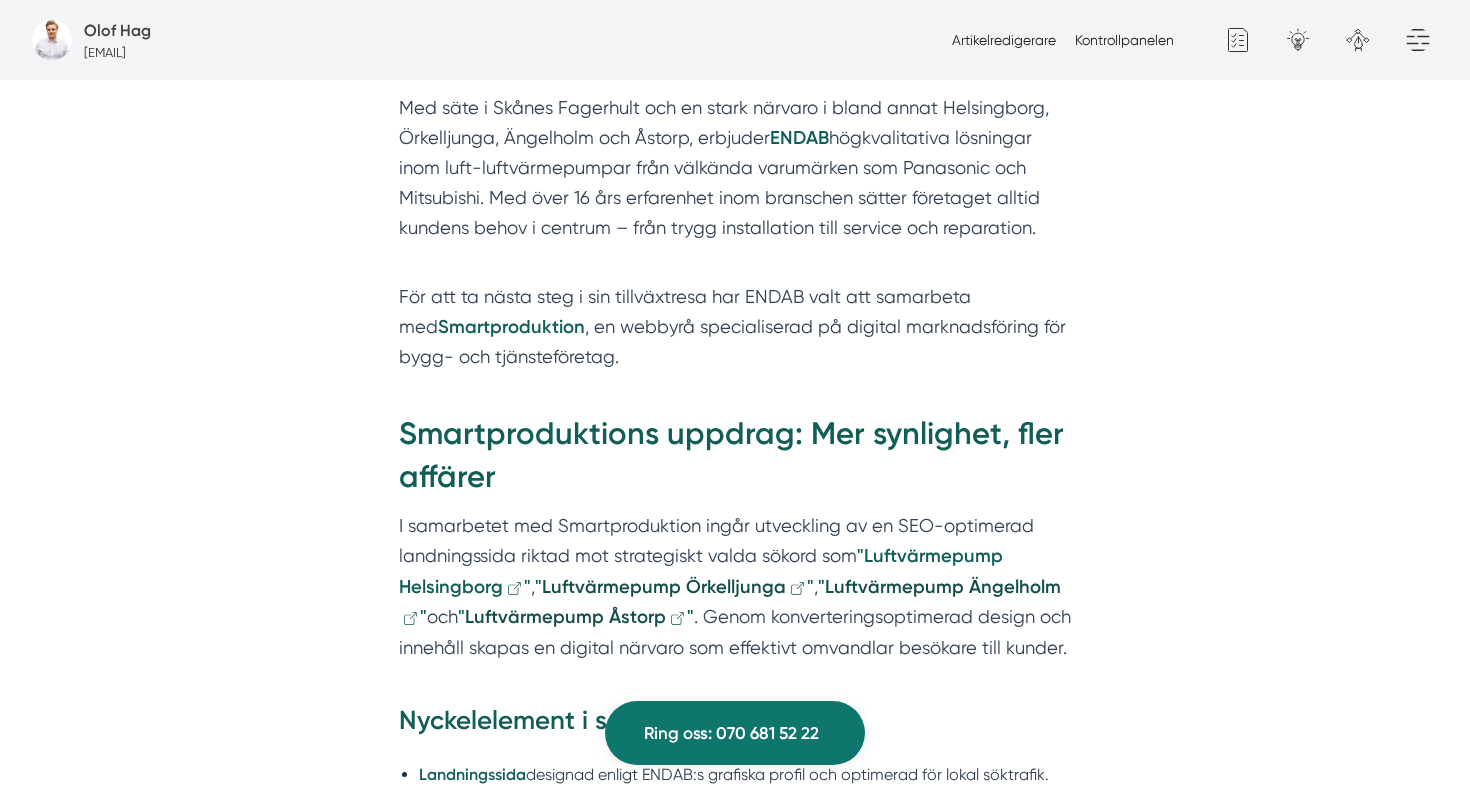 click on "Luftvärmepump Helsingborg" at bounding box center [701, 571] 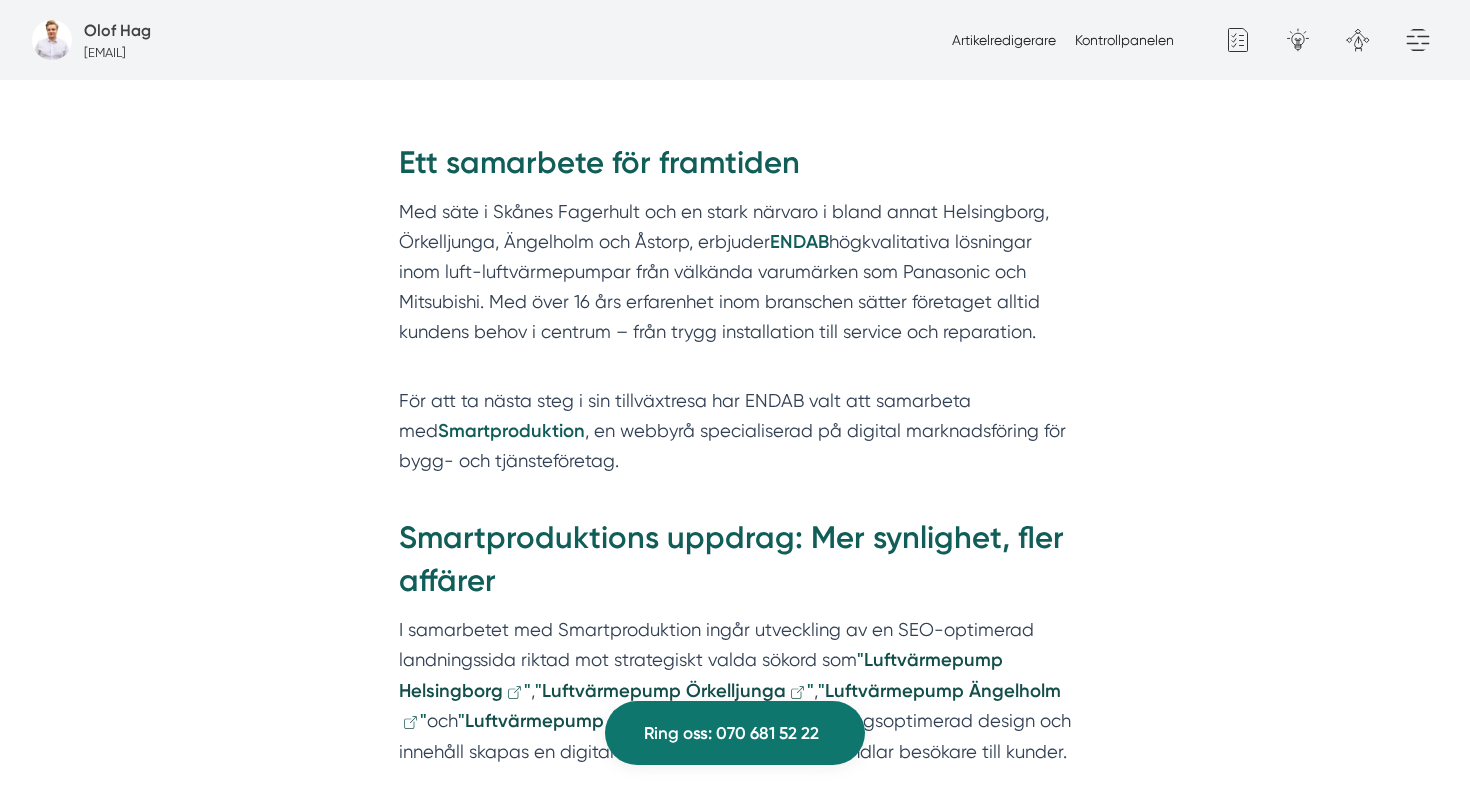 scroll, scrollTop: 541, scrollLeft: 0, axis: vertical 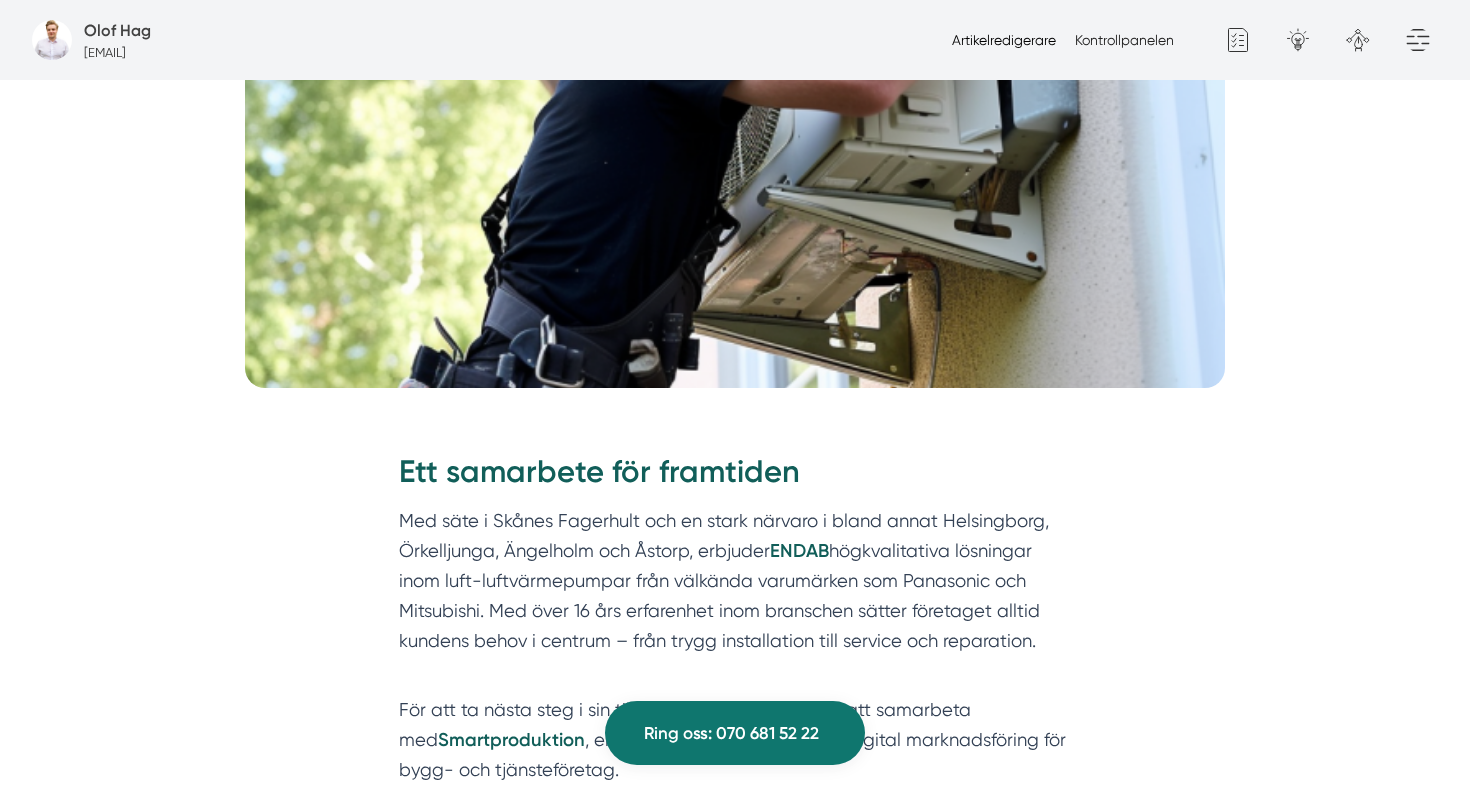 click on "Artikelredigerare" at bounding box center (1004, 40) 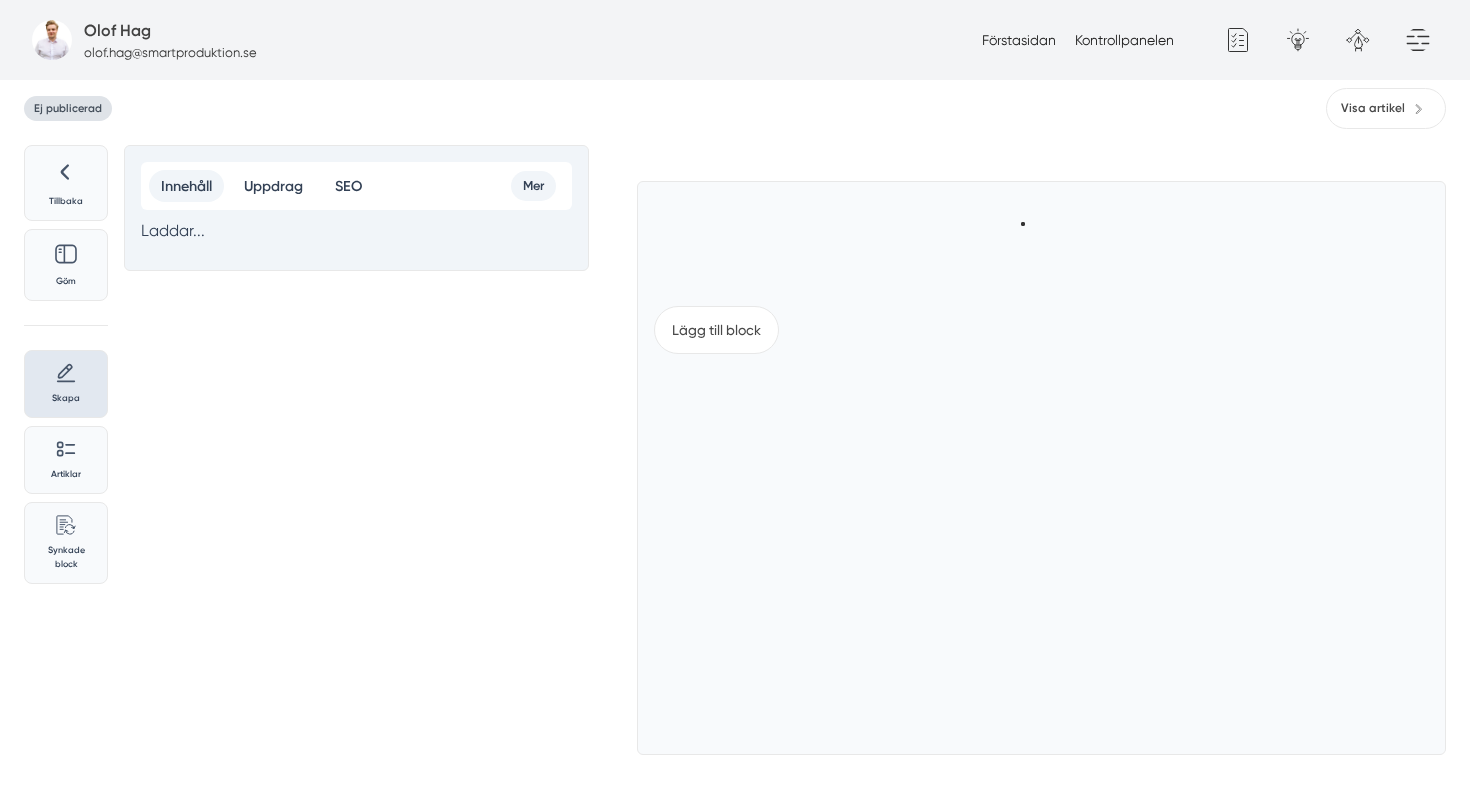 scroll, scrollTop: 0, scrollLeft: 0, axis: both 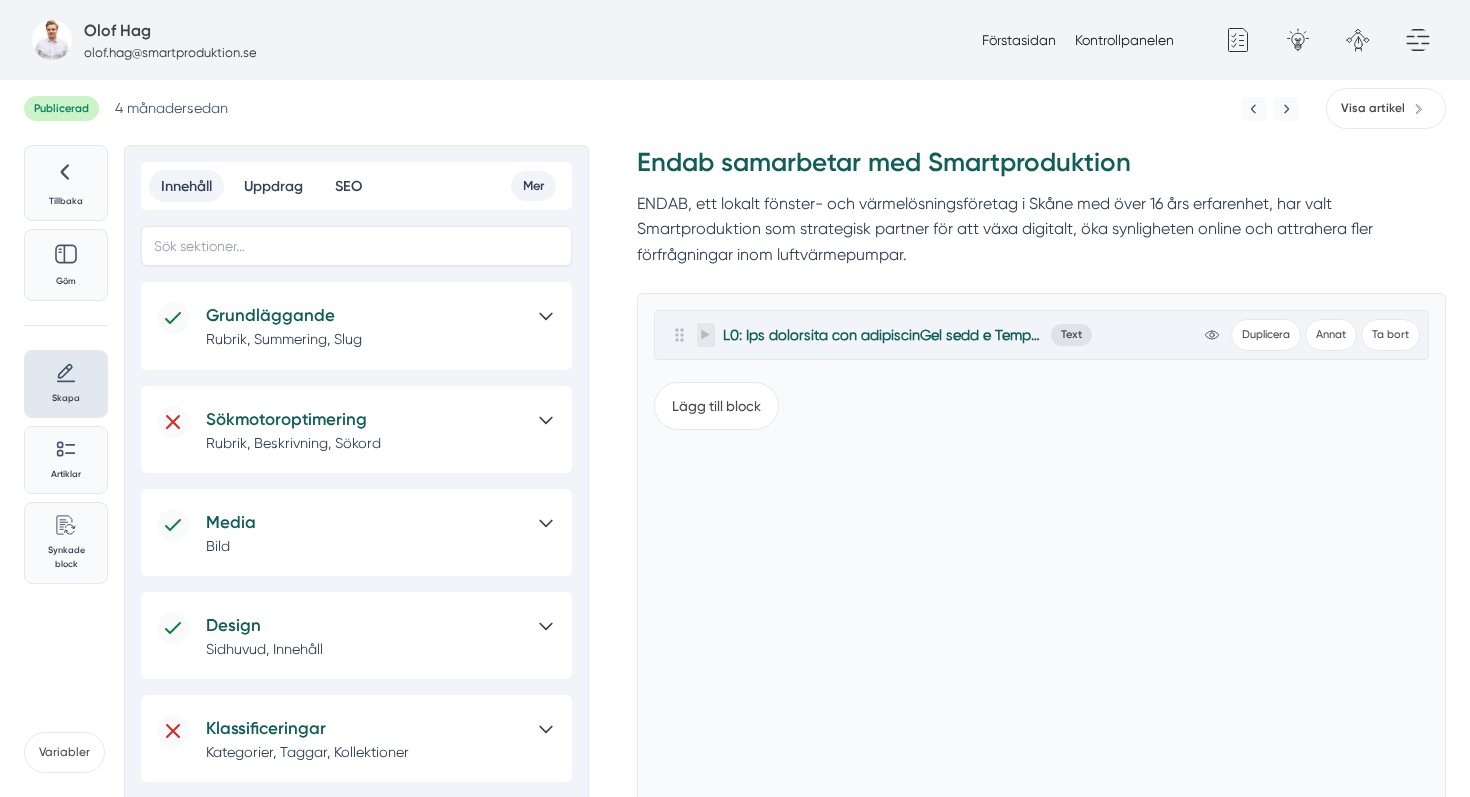 click 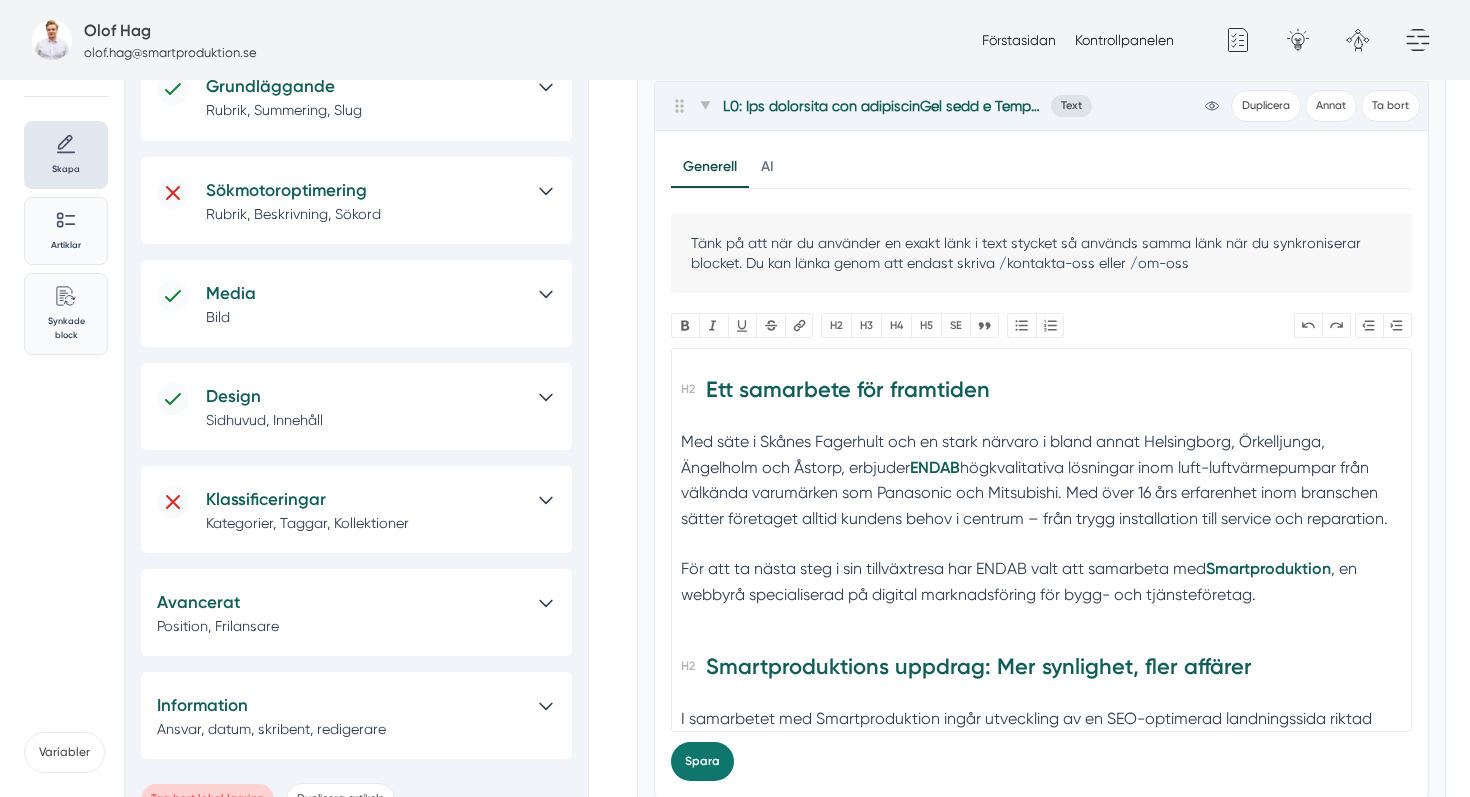 scroll, scrollTop: 230, scrollLeft: 0, axis: vertical 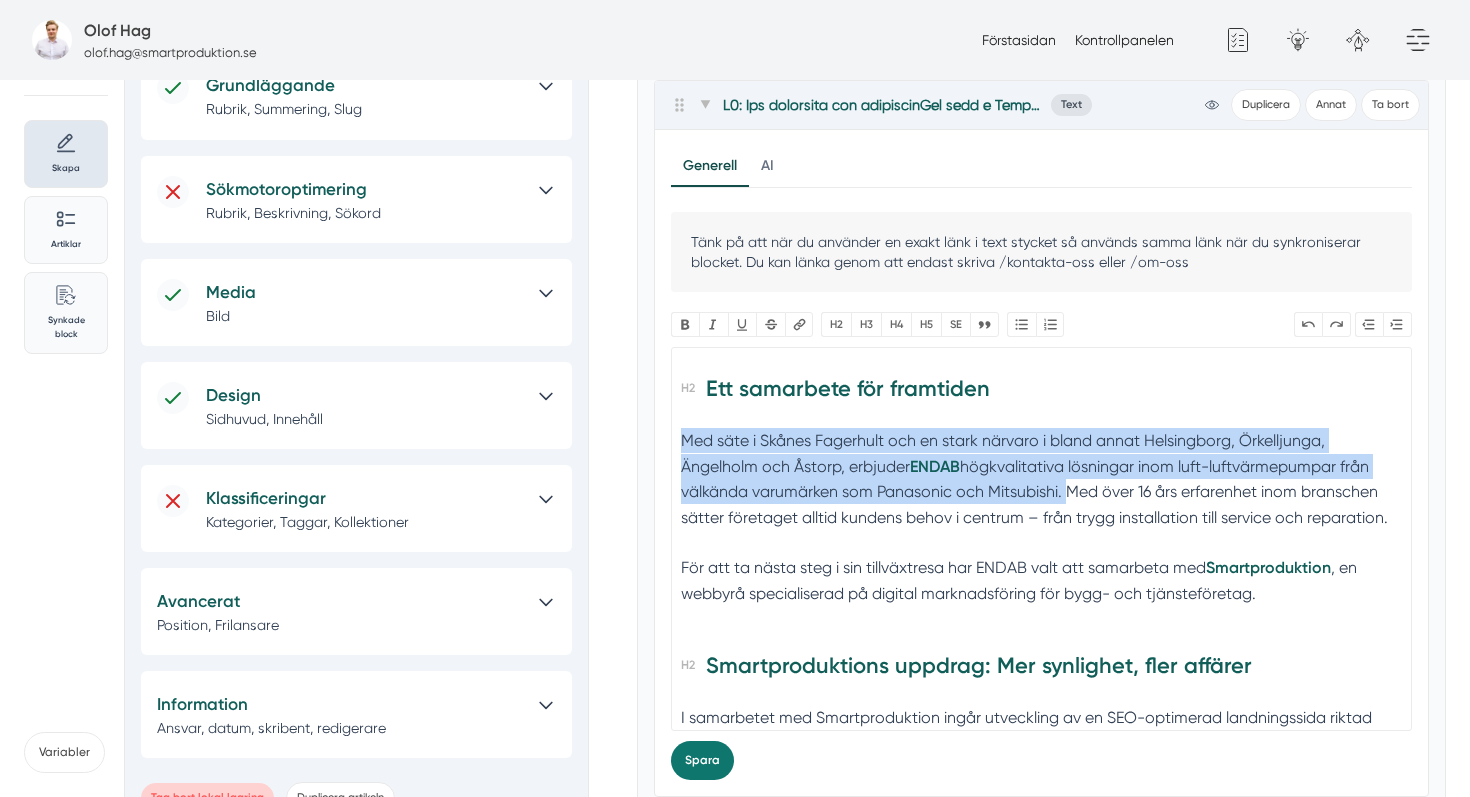 drag, startPoint x: 1062, startPoint y: 494, endPoint x: 672, endPoint y: 454, distance: 392.04593 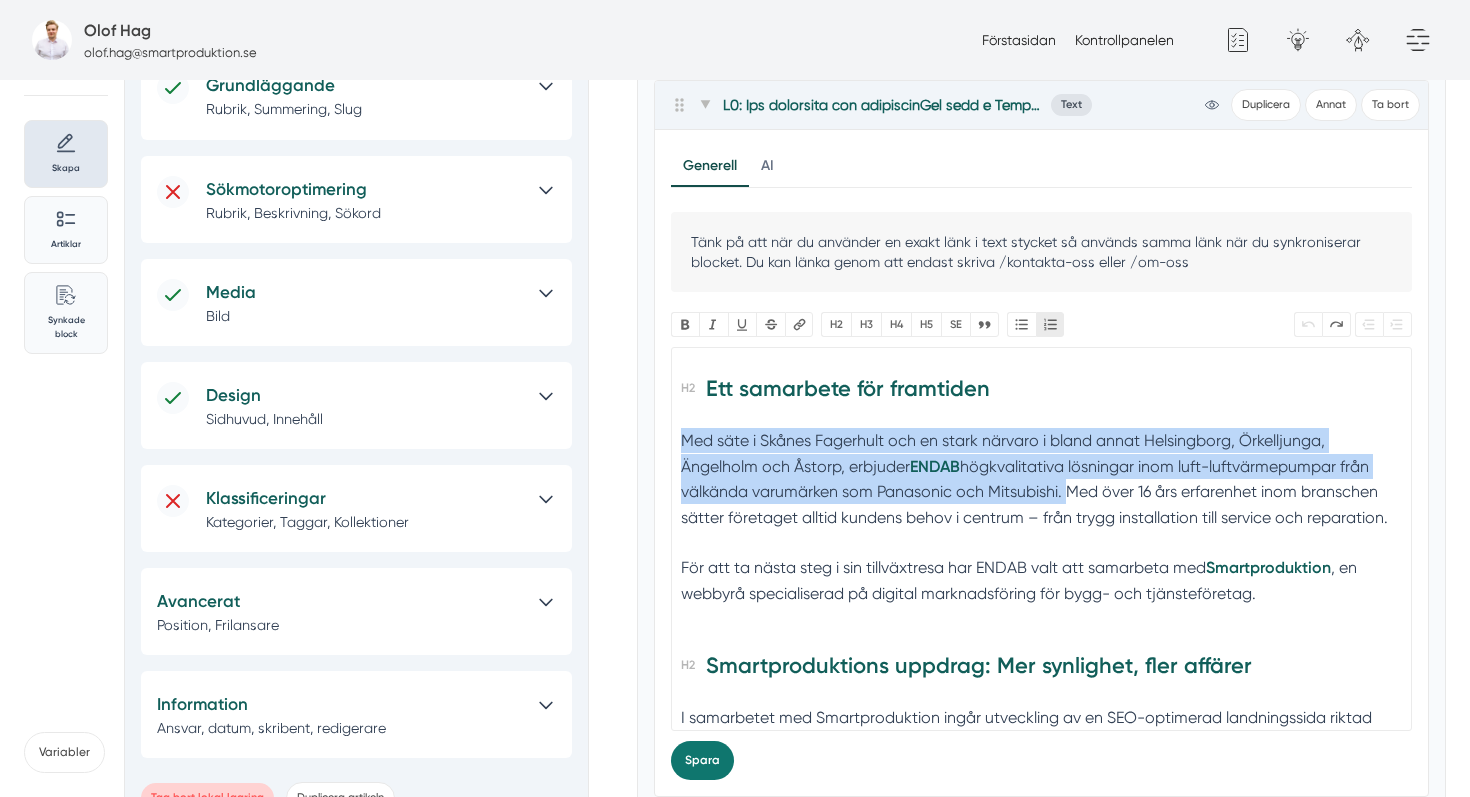paste on "<h2>Ett samarbete för framtiden</h2><div>Med säte i Skånes Fagerhult och en stark närvaro i bland annat Helsingborg, Örkelljunga, Ängelholm och Åstorp, är ENDAB ett självklart val för dig som söker luftvärmepump i Skåne – med lösningar från välkända varumärken som Panasonic och Mitsubishi. Med över 16 års erfarenhet inom branschen sätter företaget alltid kundens behov i centrum – från trygg installation till service och reparation.<br><br></div><div>För att ta nästa steg i sin tillväxtresa har ENDAB valt att samarbeta med <strong>Smartproduktion</strong>, en webbyrå specialiserad på digital marknadsföring för bygg- och tjänsteföretag.<br><br></div><h2>Smartproduktions uppdrag: Mer synlighet, fler affärer</h2><div>I samarbetet med Smartproduktion ingår utveckling av en SEO-optimerad landningssida riktad mot strategiskt valda sökord som <strong>"</strong><a href="https://www.xn--luftvrmepumpskne-znb1a.se/arbetsomr%C3%A5den/luftv%C3%A4rmepump-helsingborg"><strong>Luftvärmepump Helsingborg</strong></a><strong>..." 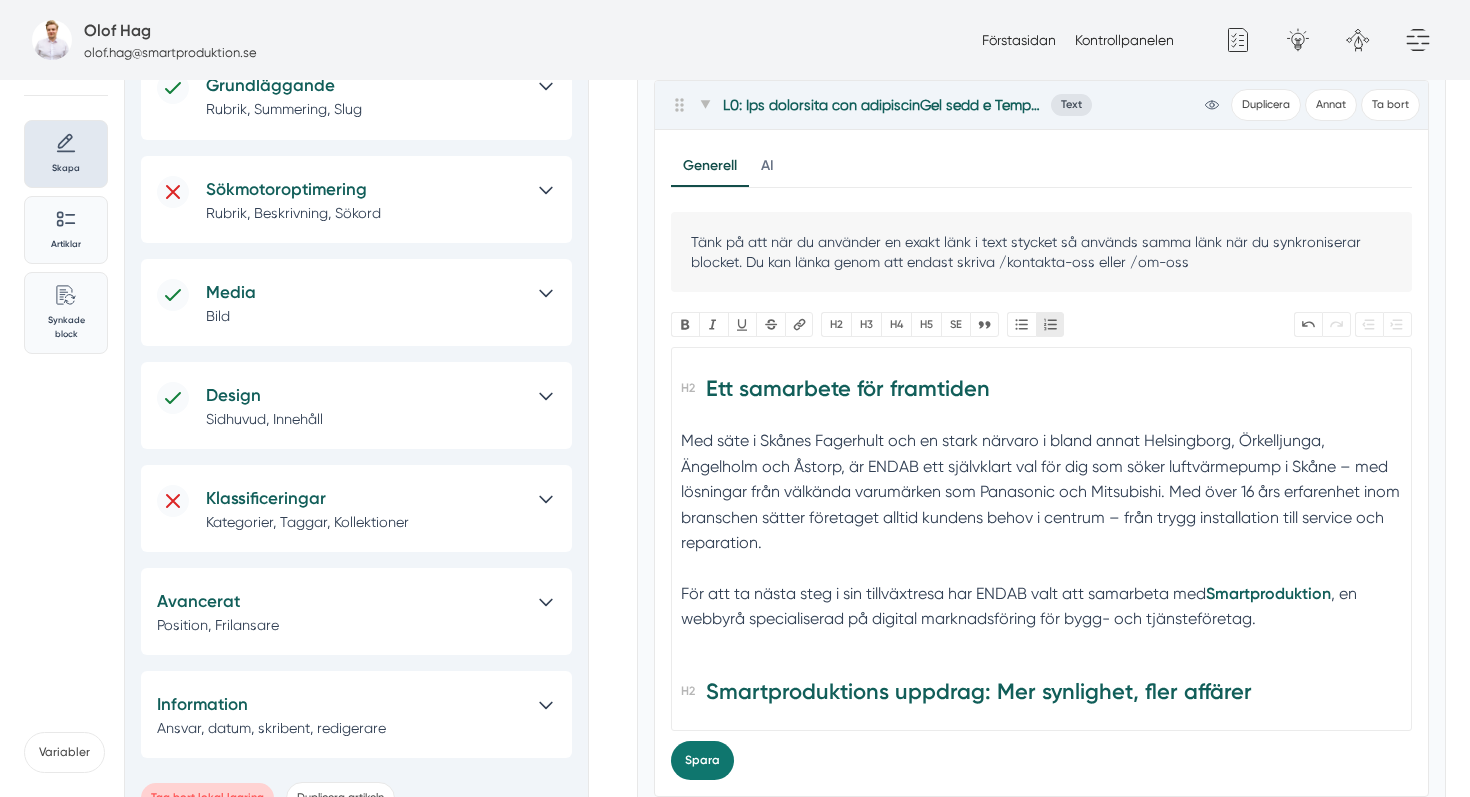 type on "<h2>Ett samarbete för framtiden</h2><div>Med säte i Skånes Fagerhult och en stark närvaro i bland annat Helsingborg, Örkelljunga, Ängelholm och Åstorp, är ENDAB ett självklart val för dig som söker luftvärmepump i Skåne – med lösningar från välkända varumärken som Panasonic och Mitsubishi. Med över 16 års erfarenhet inom branschen sätter företaget alltid kundens behov i centrum – från trygg installation till service och reparation.<br><br></div><div>För att ta nästa steg i sin tillväxtresa har ENDAB valt att samarbeta med <strong>Smartproduktion</strong>, en webbyrå specialiserad på digital marknadsföring för bygg- och tjänsteföretag.<br><br></div><h2>Smartproduktions uppdrag: Mer synlighet, fler affärer</h2><div>I samarbetet med Smartproduktion ingår utveckling av en SEO-optimerad landningssida riktad mot strategiskt valda sökord som <strong>"</strong><a href="https://www.xn--luftvrmepumpskne-znb1a.se/arbetsomr%C3%A5den/luftv%C3%A4rmepump-helsingborg"><strong>Luftvärmepump Helsingborg</strong></a><strong>..." 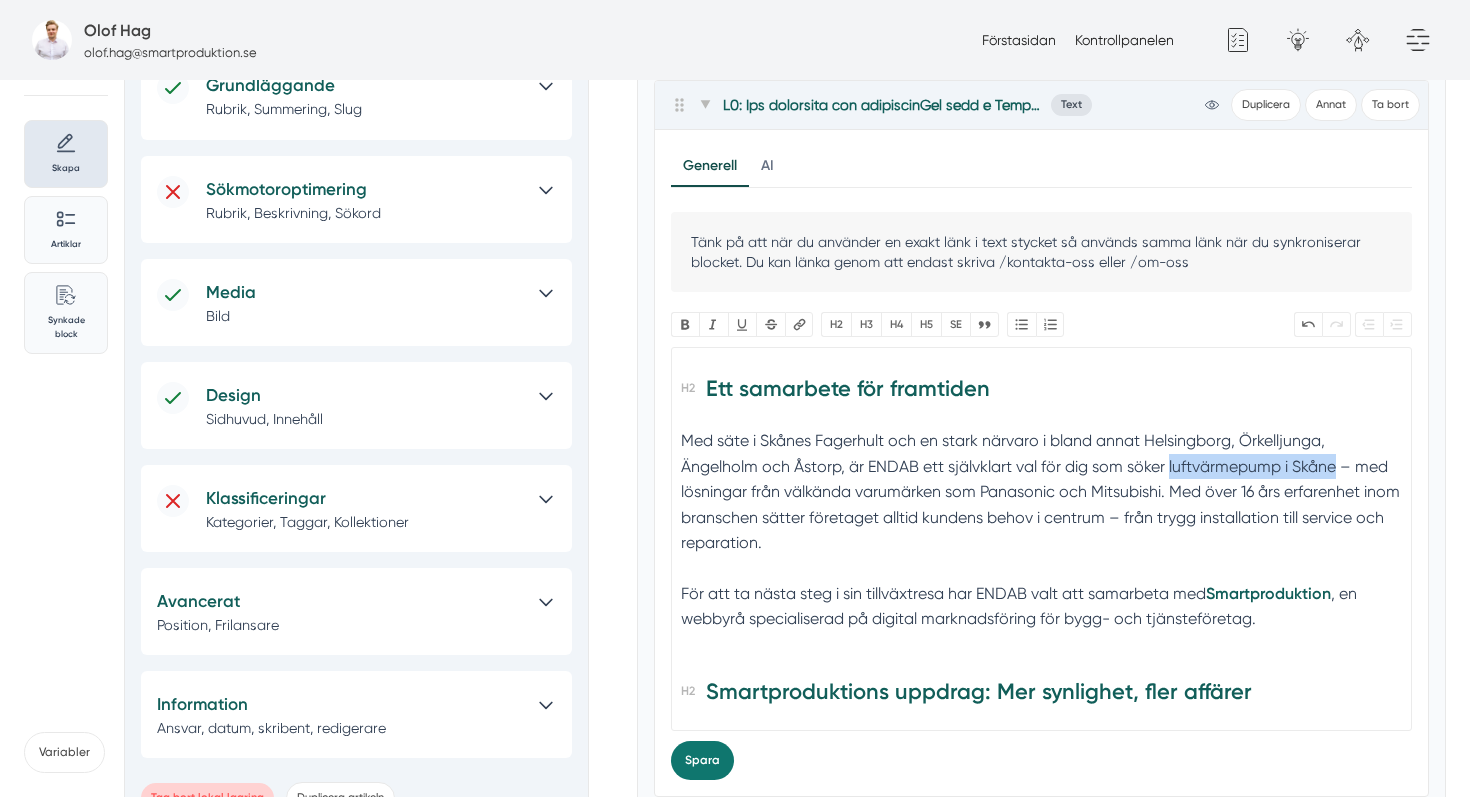 drag, startPoint x: 1336, startPoint y: 464, endPoint x: 1167, endPoint y: 463, distance: 169.00296 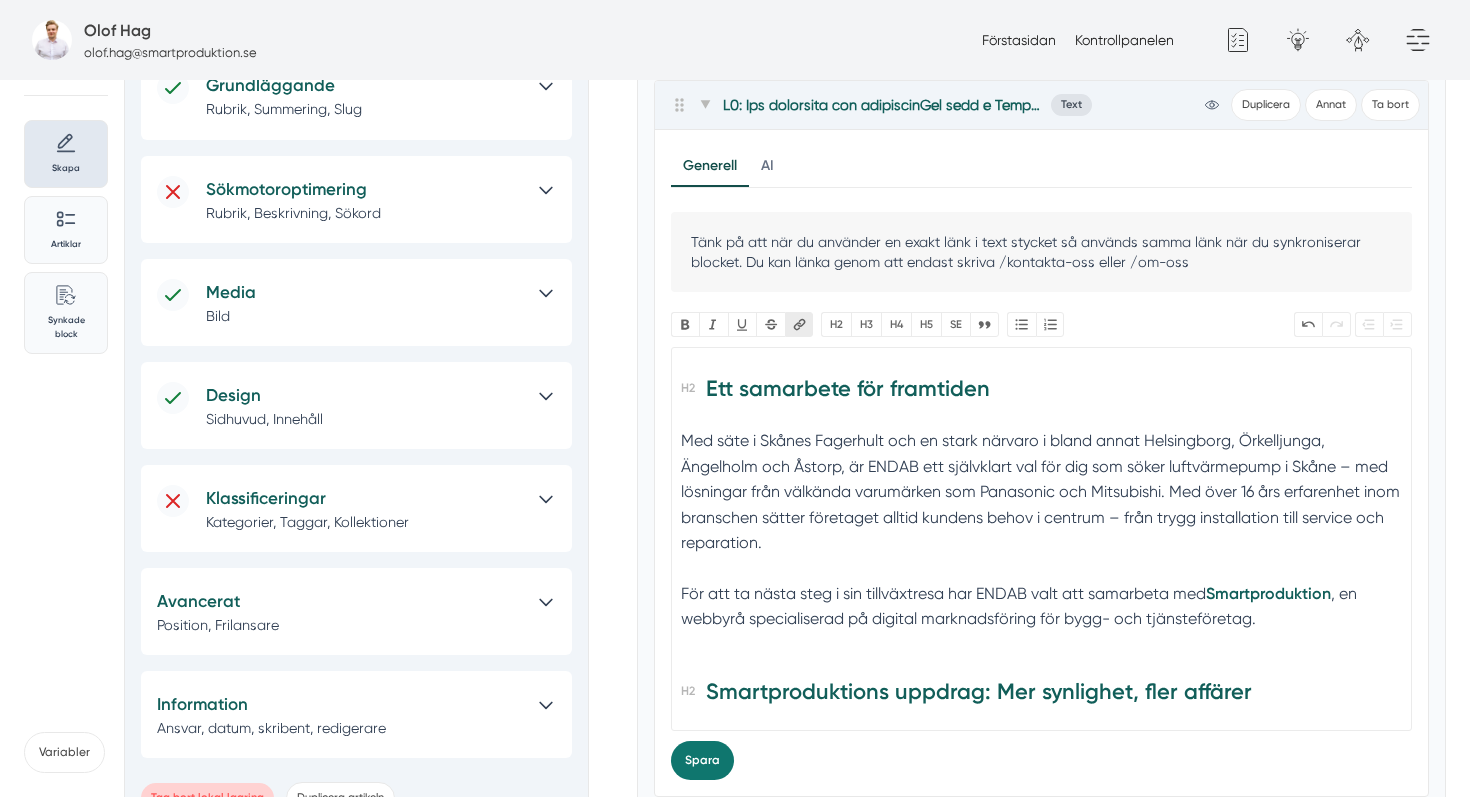 click on "Länk" at bounding box center [799, 324] 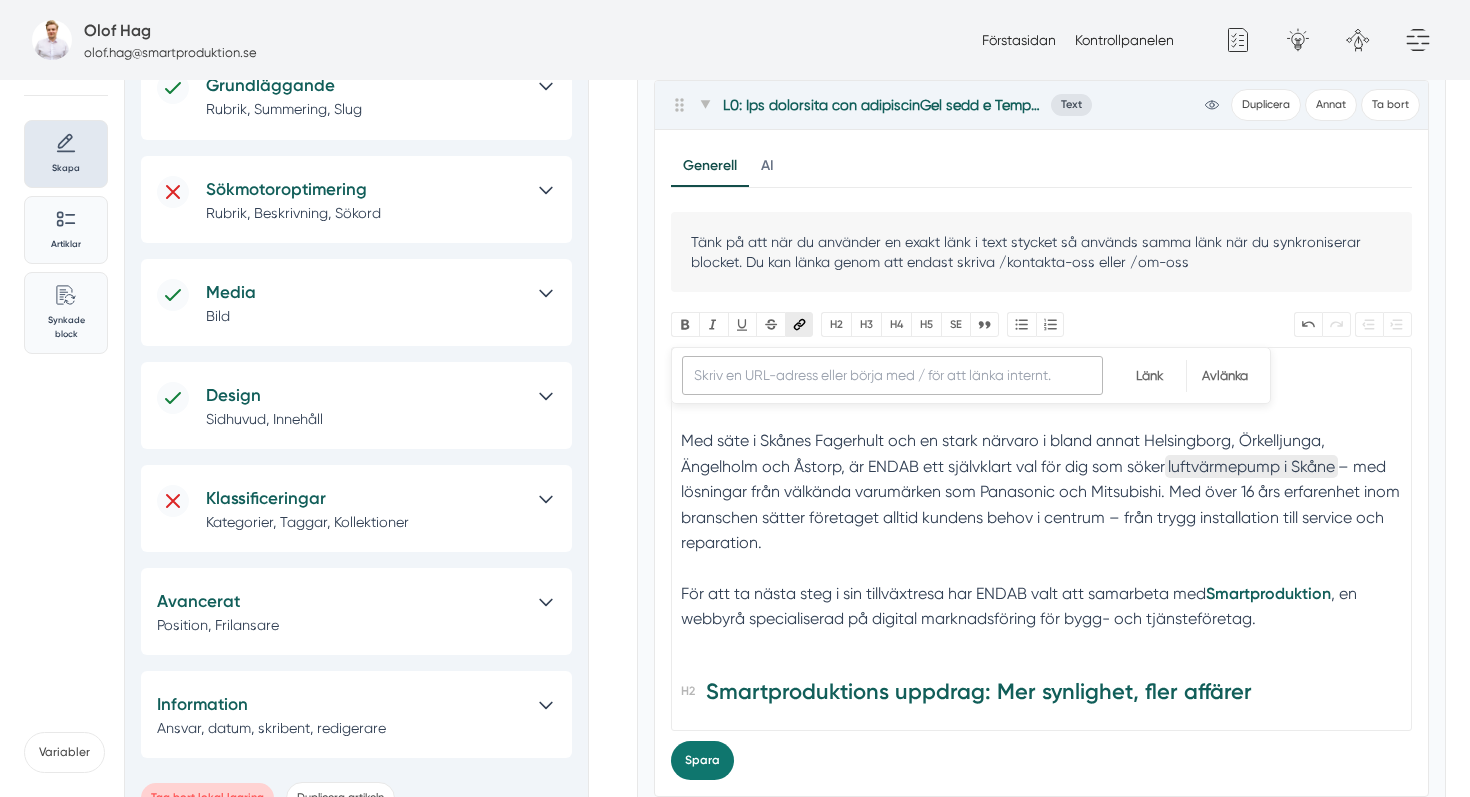 paste on "https://www.xn--luftvrmepumpskne-znb1a.se/" 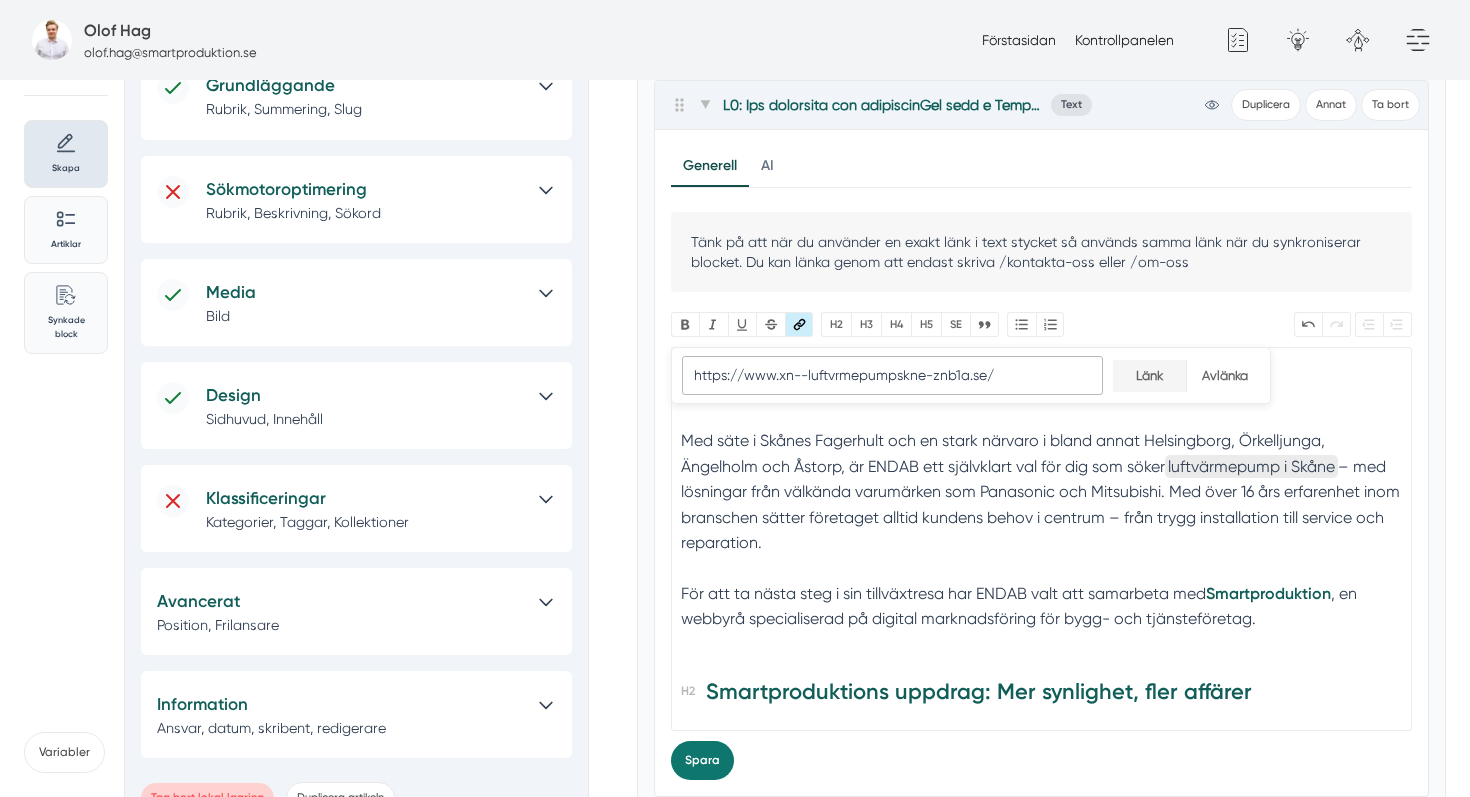 type on "https://www.xn--luftvrmepumpskne-znb1a.se/" 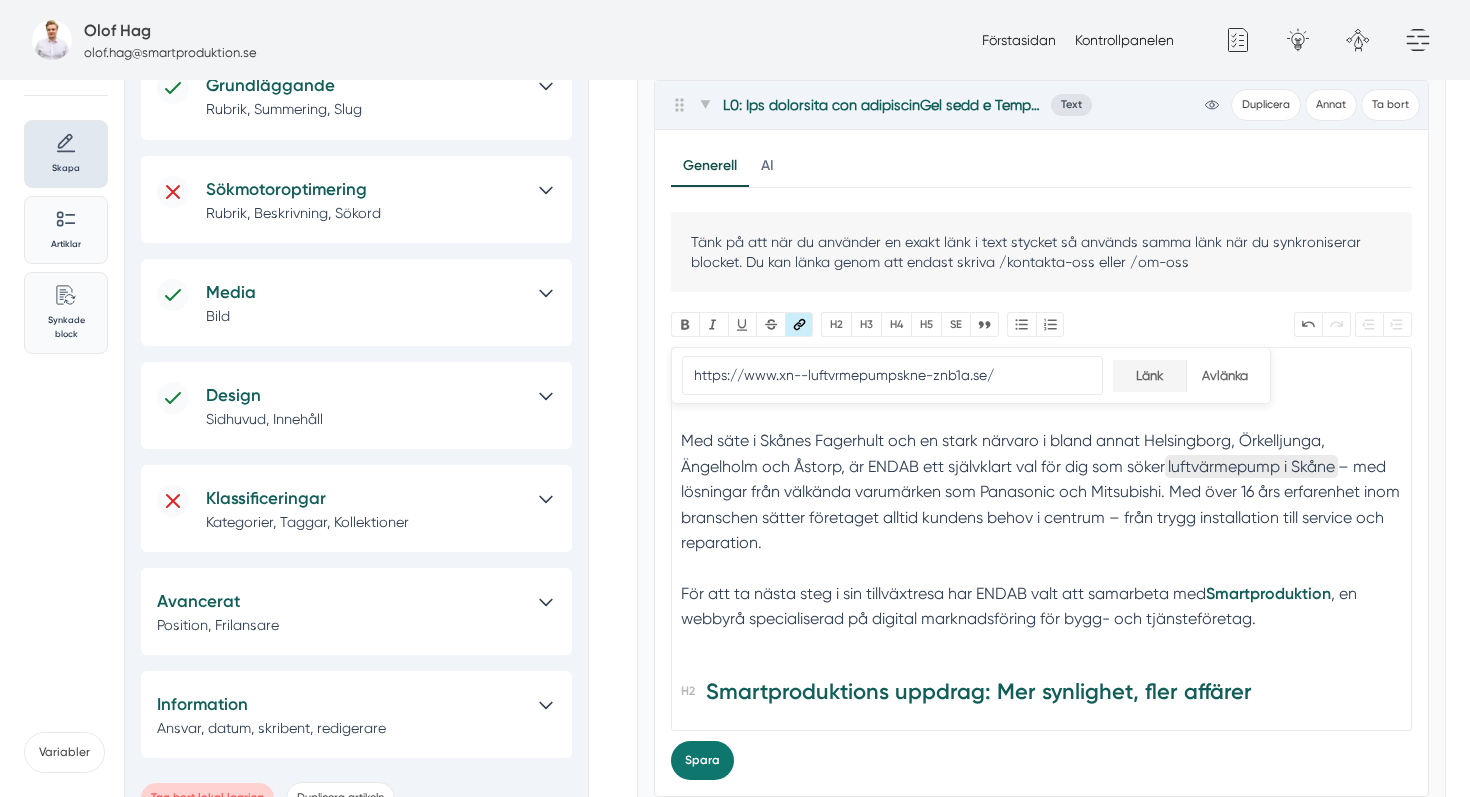 click on "Länk" at bounding box center [1149, 375] 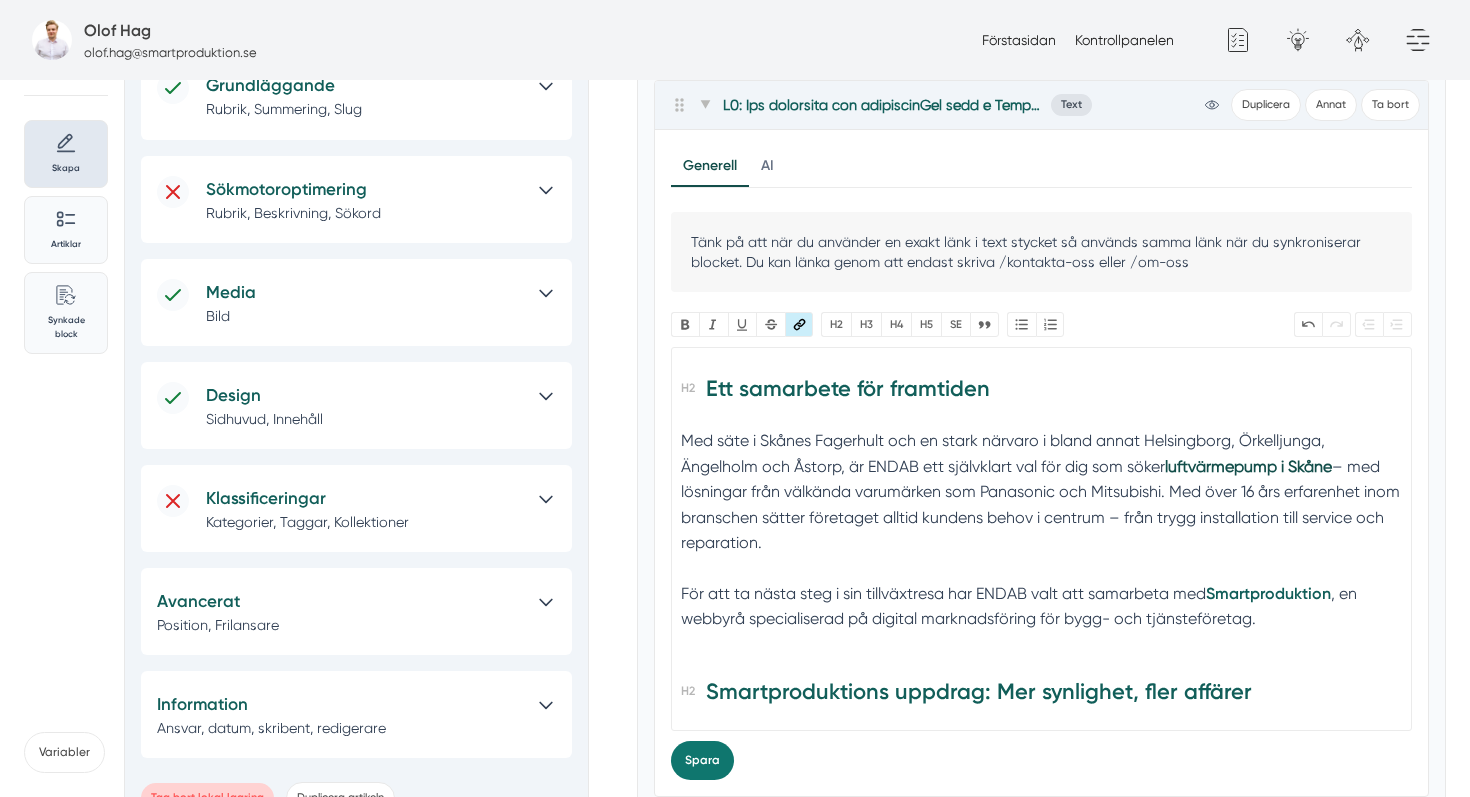 click on "Med säte i Skånes Fagerhult och en stark närvaro i bland annat Helsingborg, Örkelljunga, Ängelholm och Åstorp, är ENDAB ett självklart val för dig som söker  luftvärmepump i Skåne  – med lösningar från välkända varumärken som Panasonic och Mitsubishi. Med över 16 års erfarenhet inom branschen sätter företaget alltid kundens behov i centrum – från trygg installation till service och reparation." at bounding box center (1041, 504) 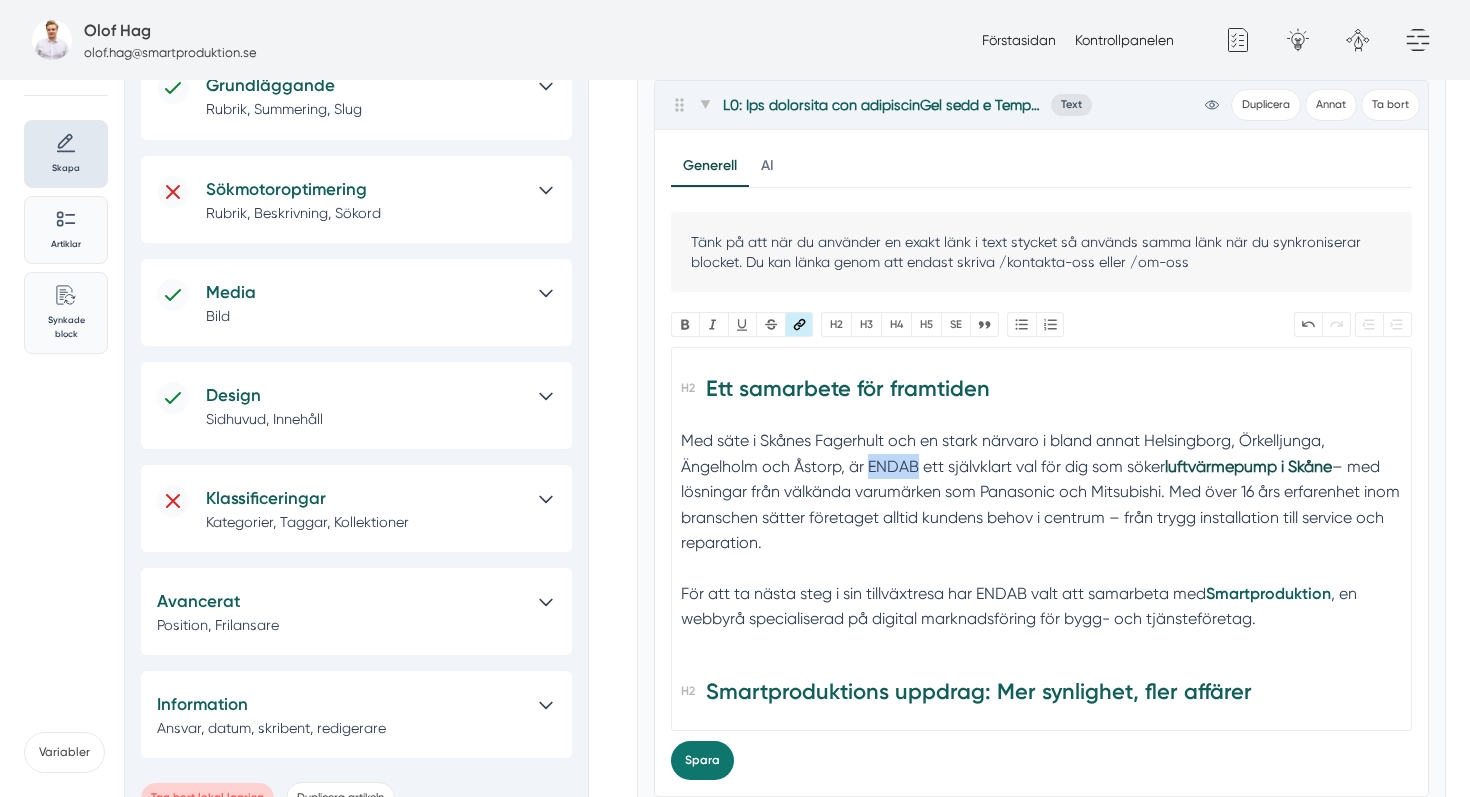 click on "Med säte i Skånes Fagerhult och en stark närvaro i bland annat Helsingborg, Örkelljunga, Ängelholm och Åstorp, är ENDAB ett självklart val för dig som söker  luftvärmepump i Skåne  – med lösningar från välkända varumärken som Panasonic och Mitsubishi. Med över 16 års erfarenhet inom branschen sätter företaget alltid kundens behov i centrum – från trygg installation till service och reparation." at bounding box center [1041, 504] 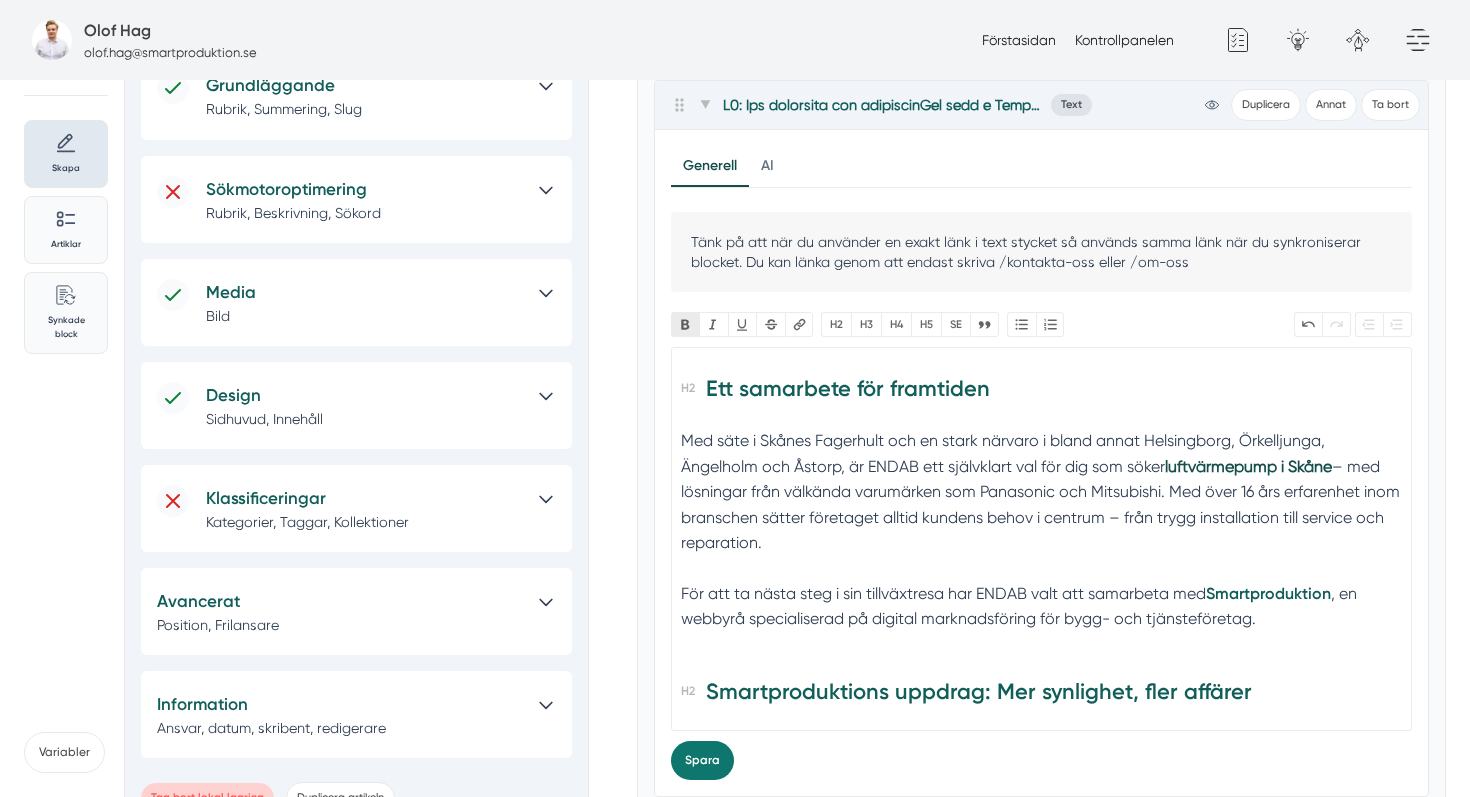 click on "Bold" at bounding box center [685, 324] 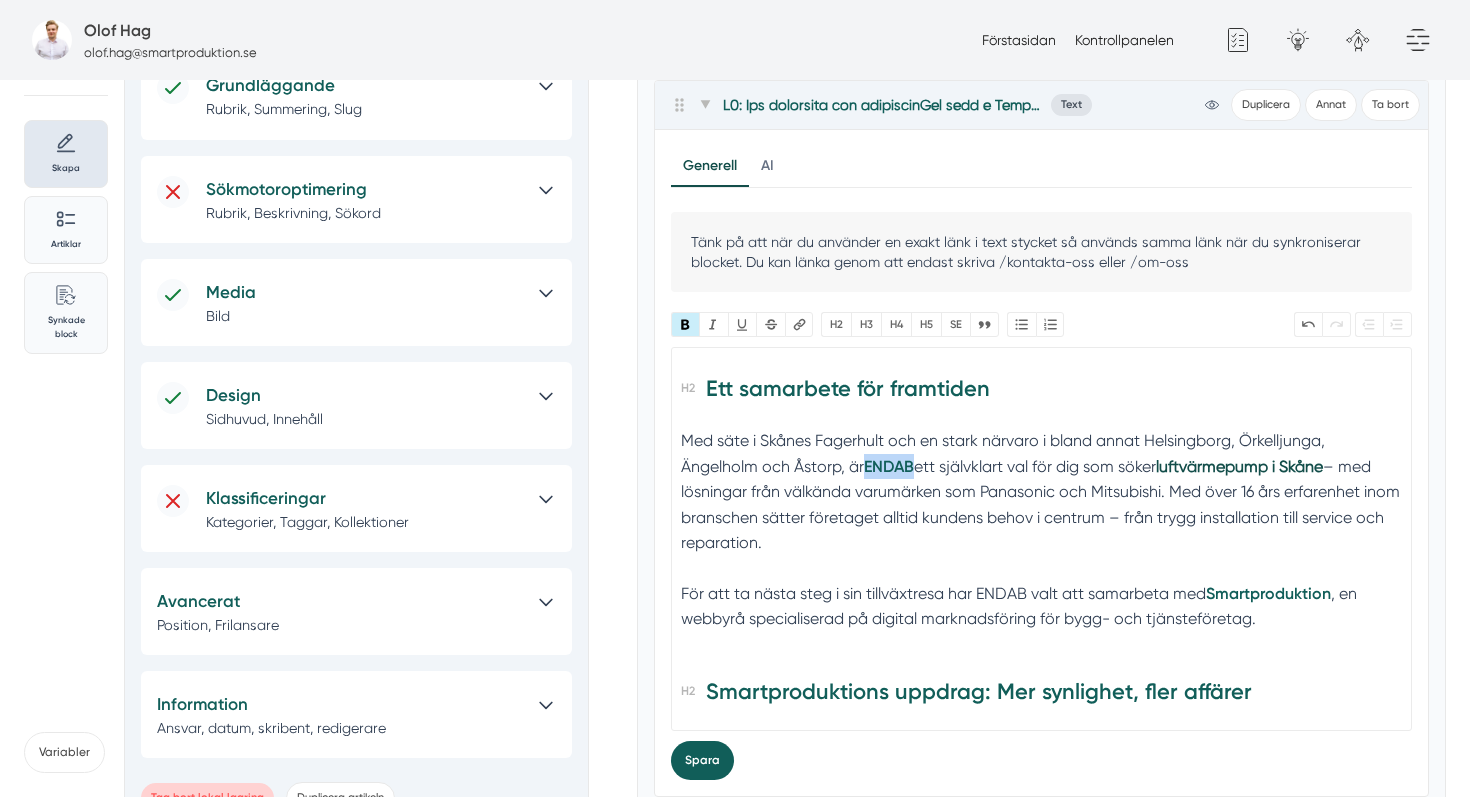 click on "Spara" at bounding box center (702, 760) 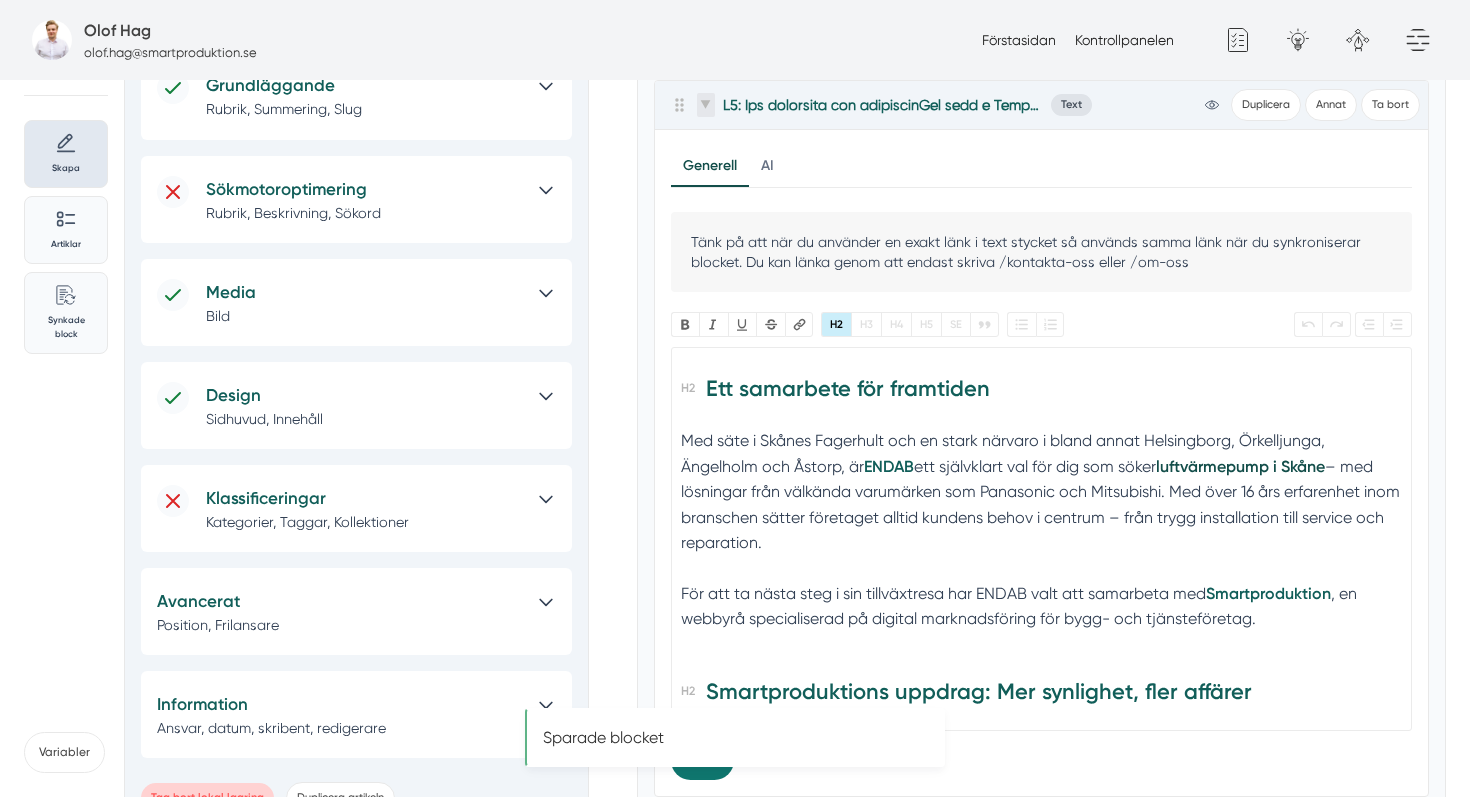 click 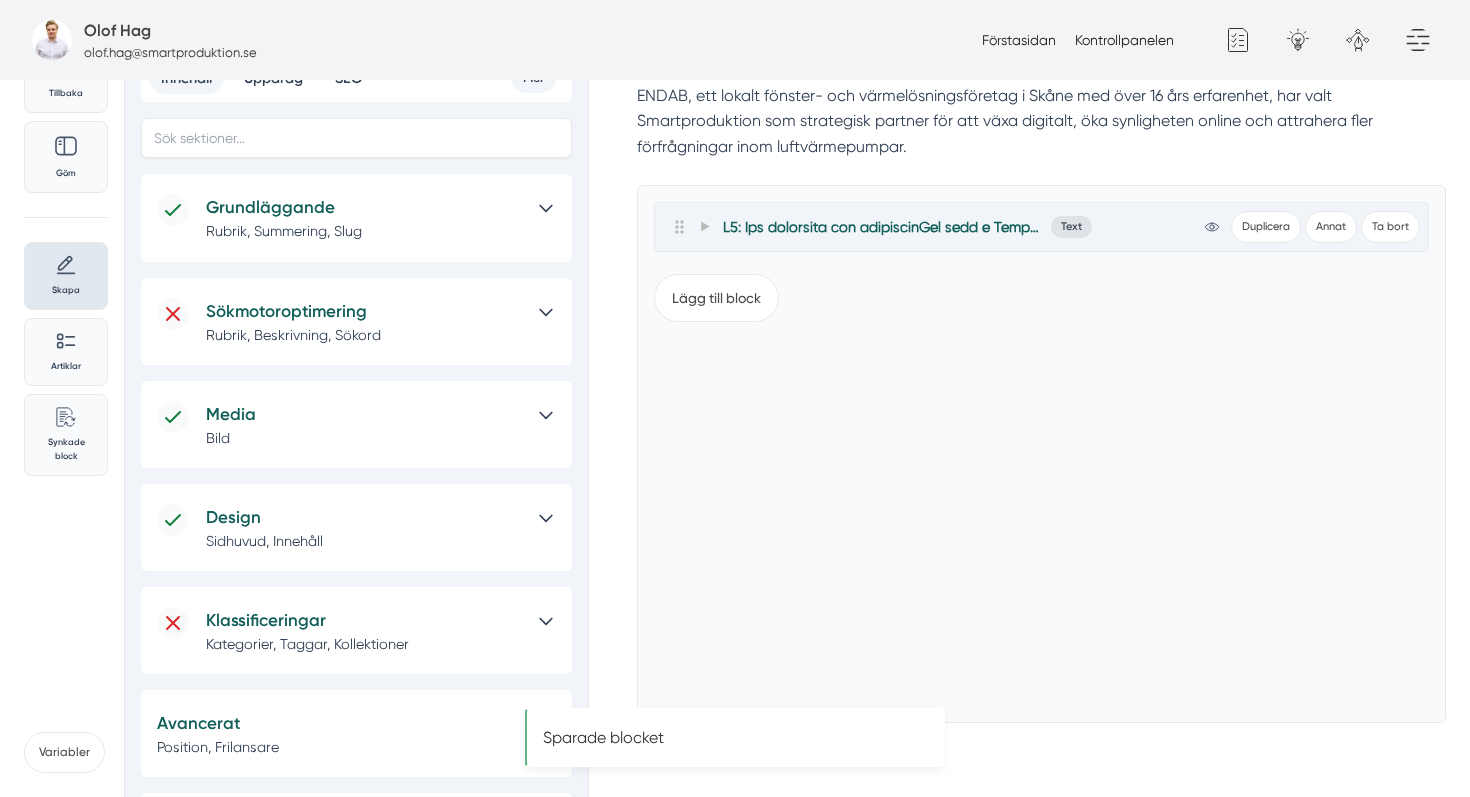 scroll, scrollTop: 0, scrollLeft: 0, axis: both 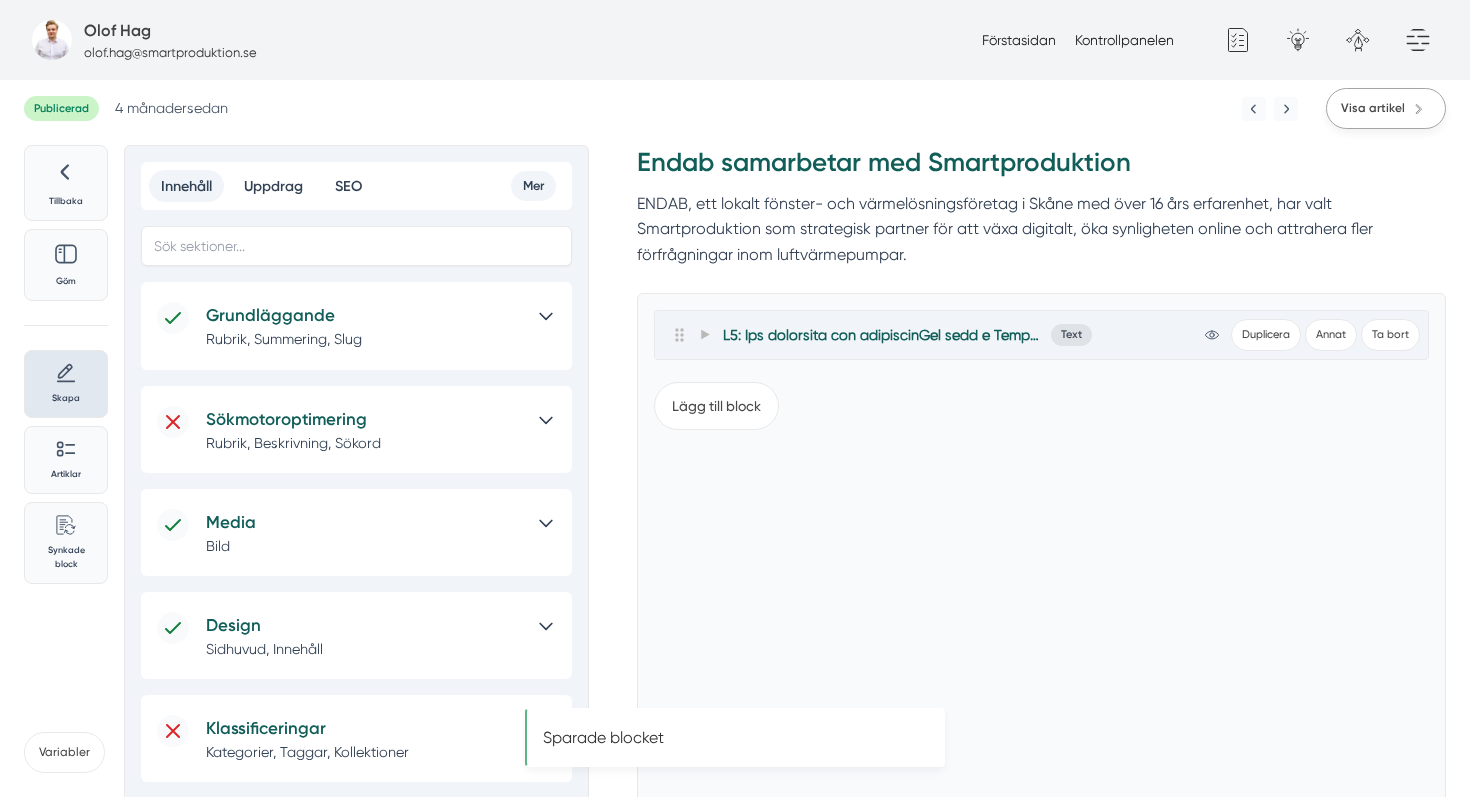 click on "Visa artikel" at bounding box center (1386, 108) 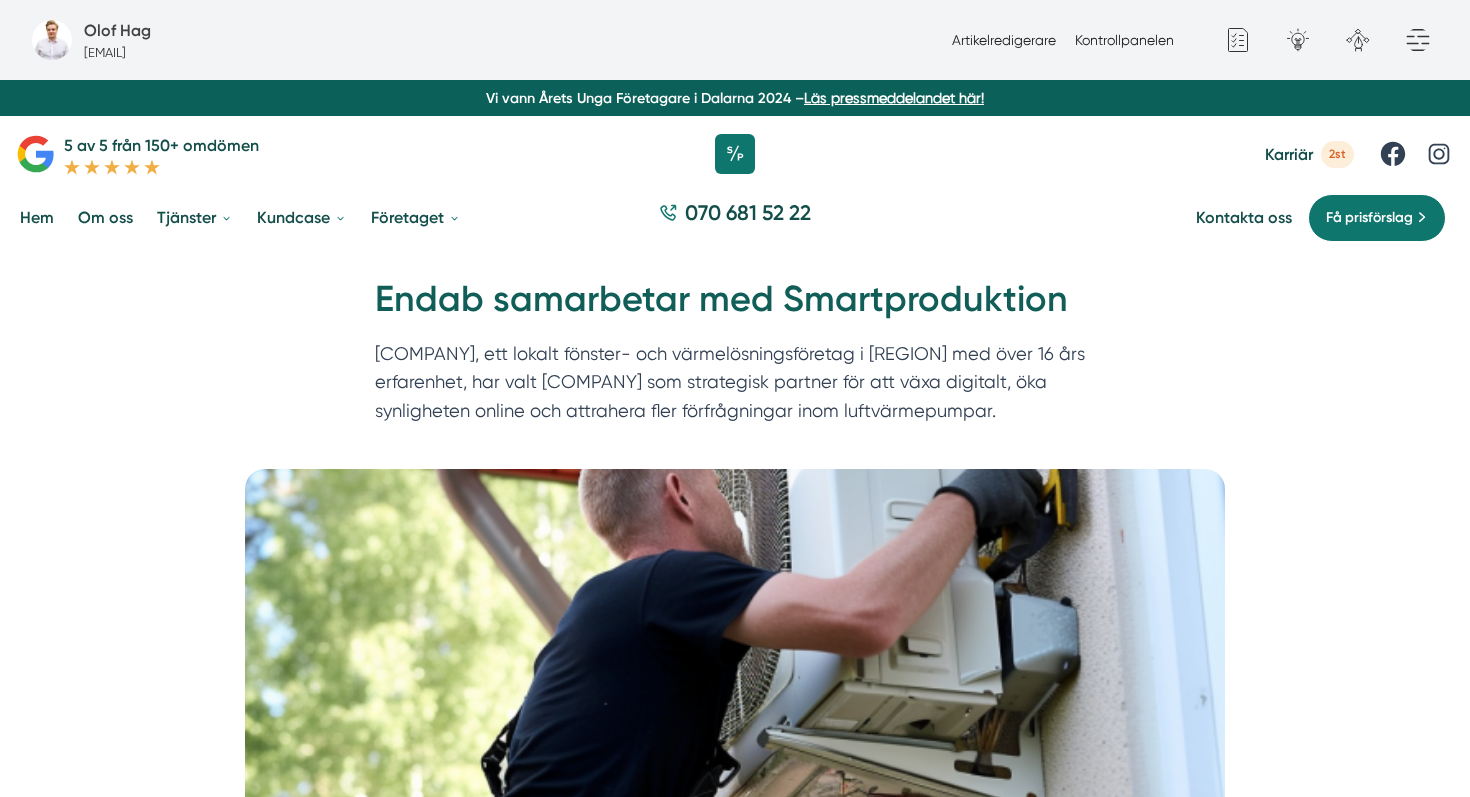 scroll, scrollTop: 0, scrollLeft: 0, axis: both 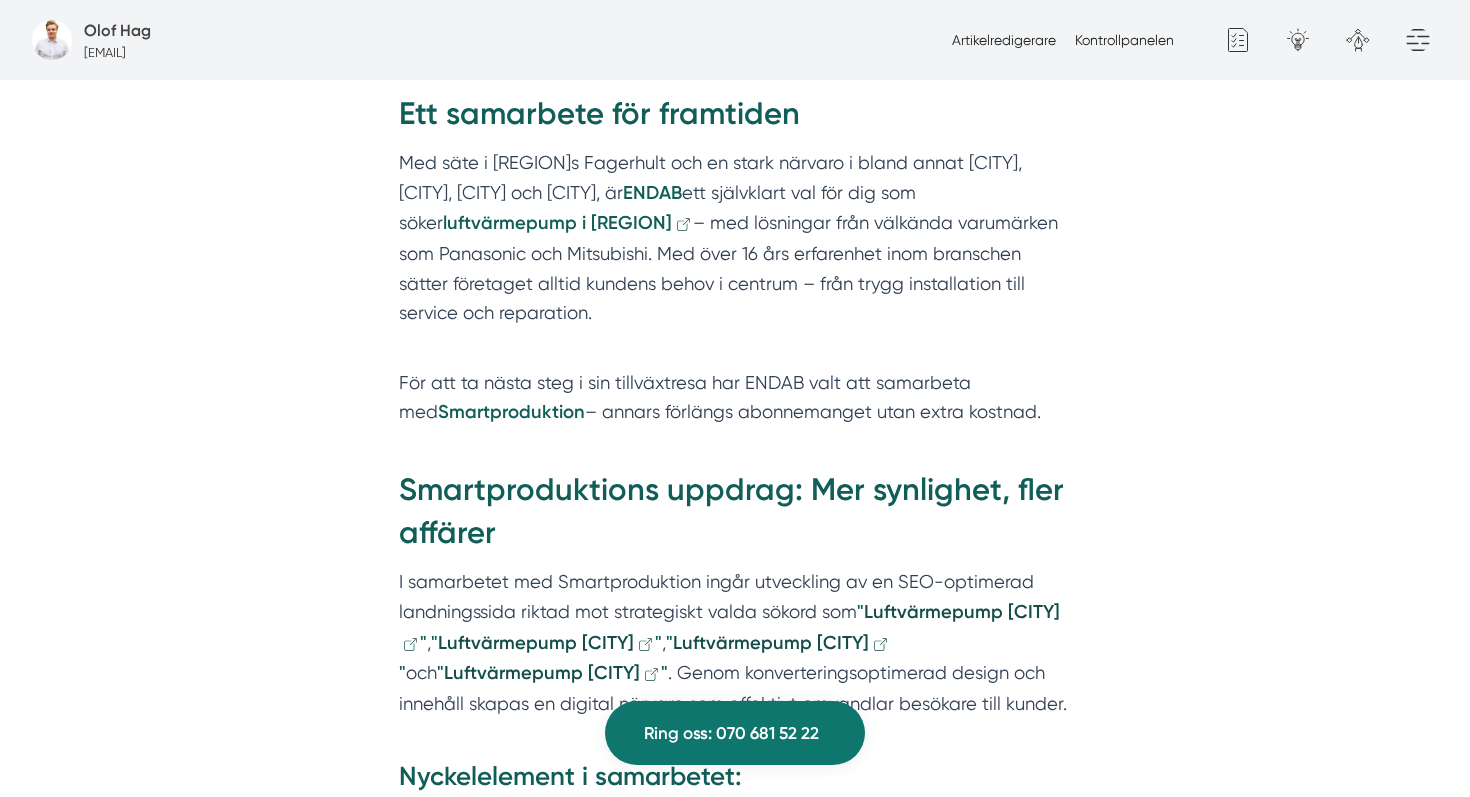 click on "luftvärmepump i [REGION]" at bounding box center (557, 223) 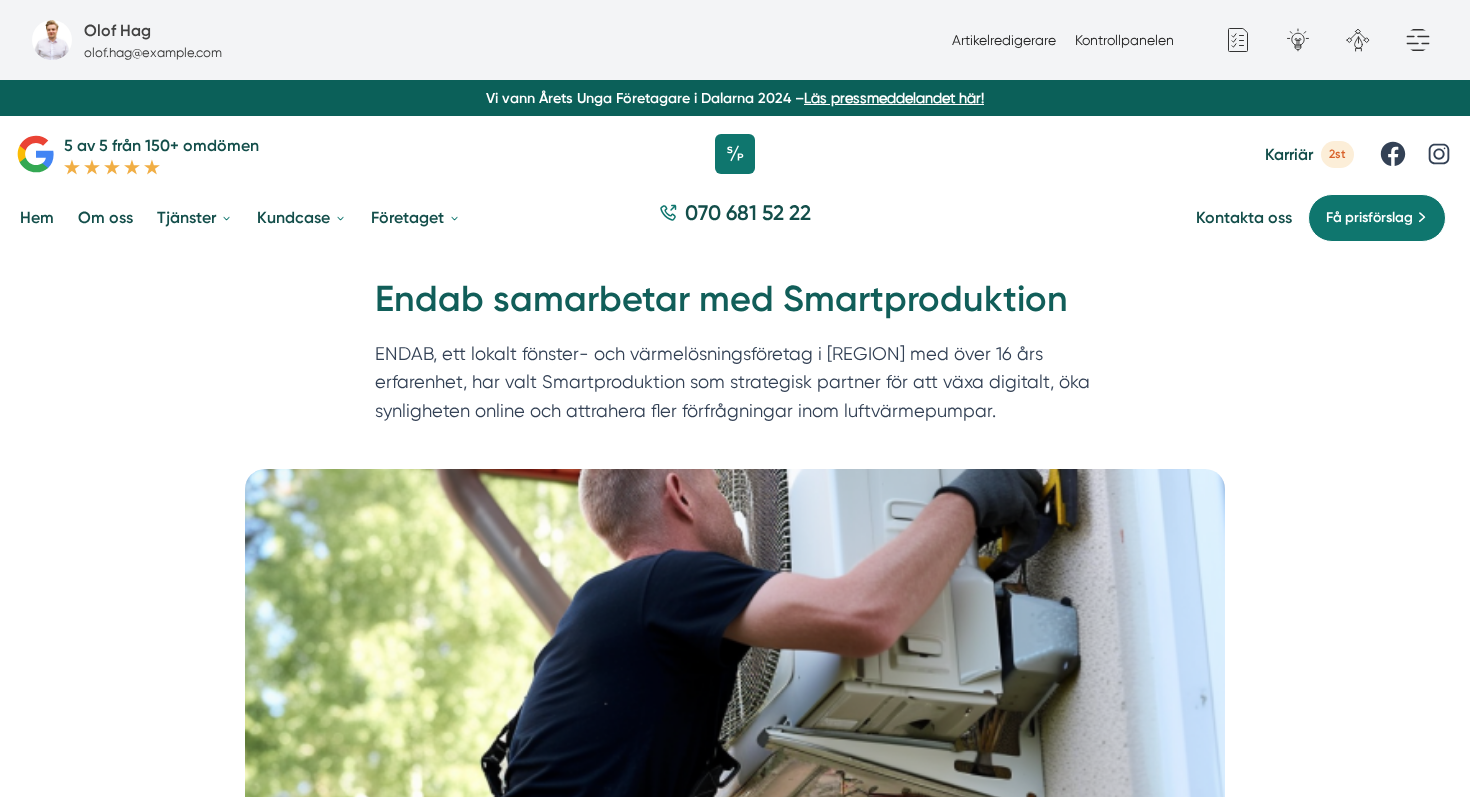 scroll, scrollTop: 0, scrollLeft: 0, axis: both 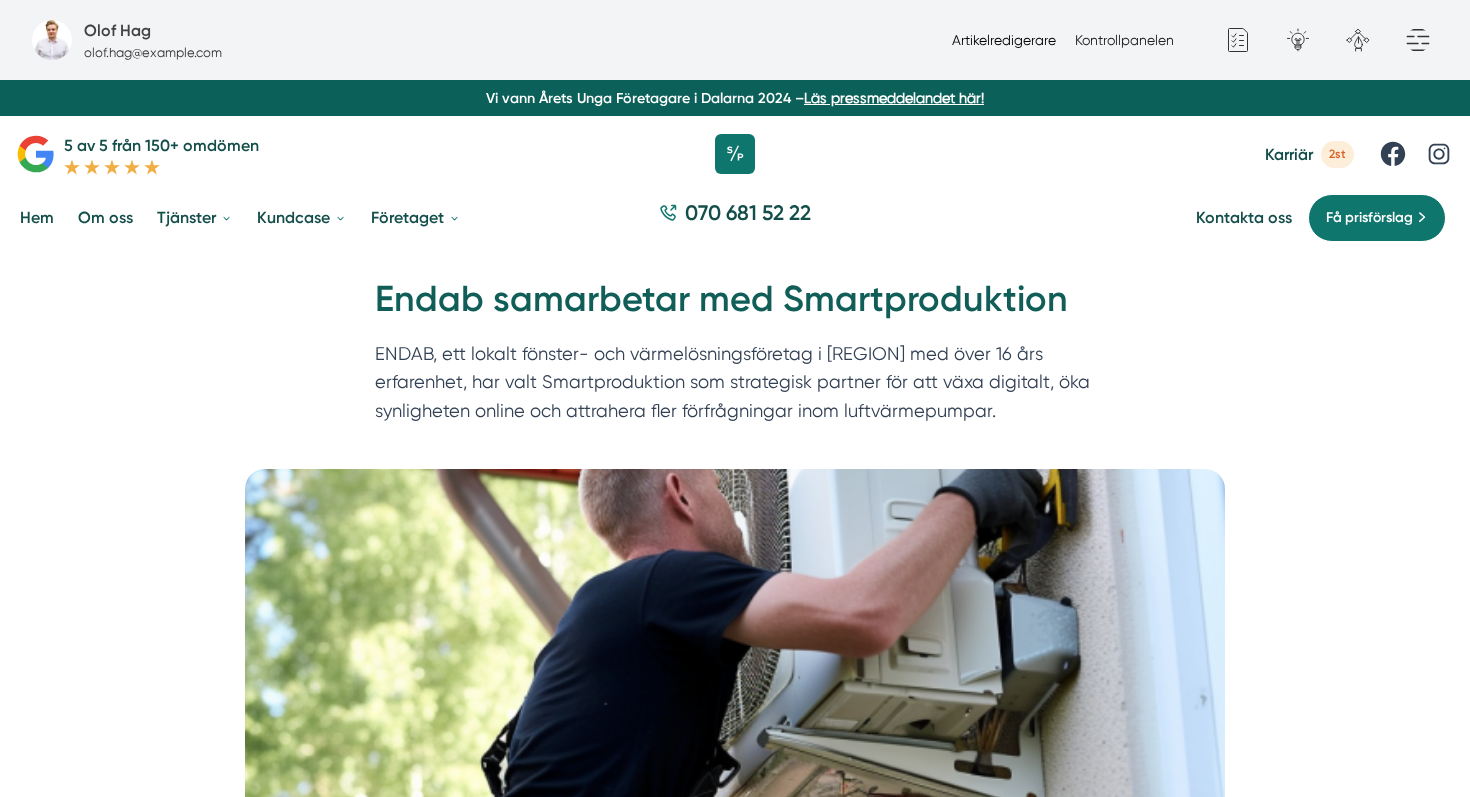 click on "Artikelredigerare" at bounding box center [1004, 40] 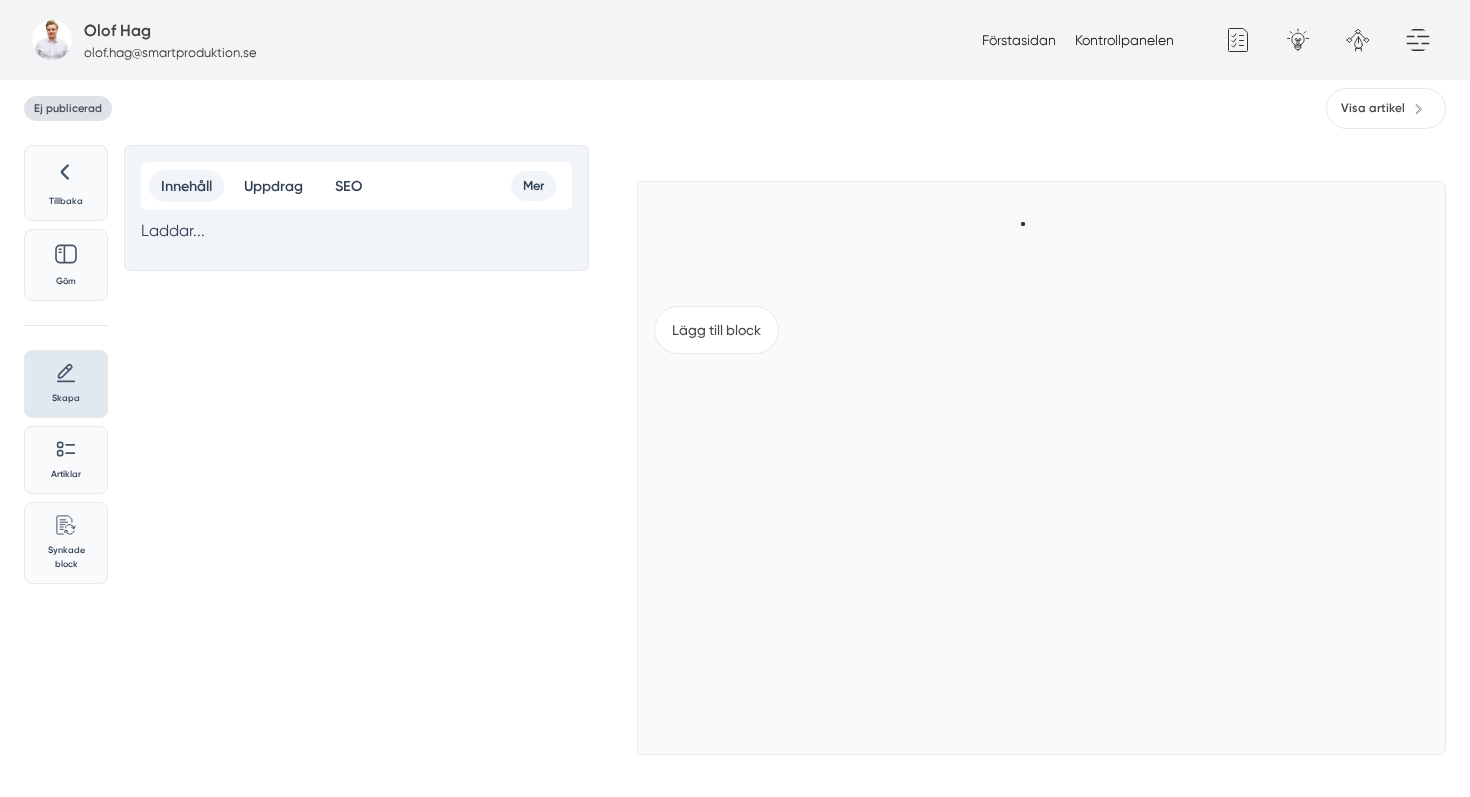 scroll, scrollTop: 0, scrollLeft: 0, axis: both 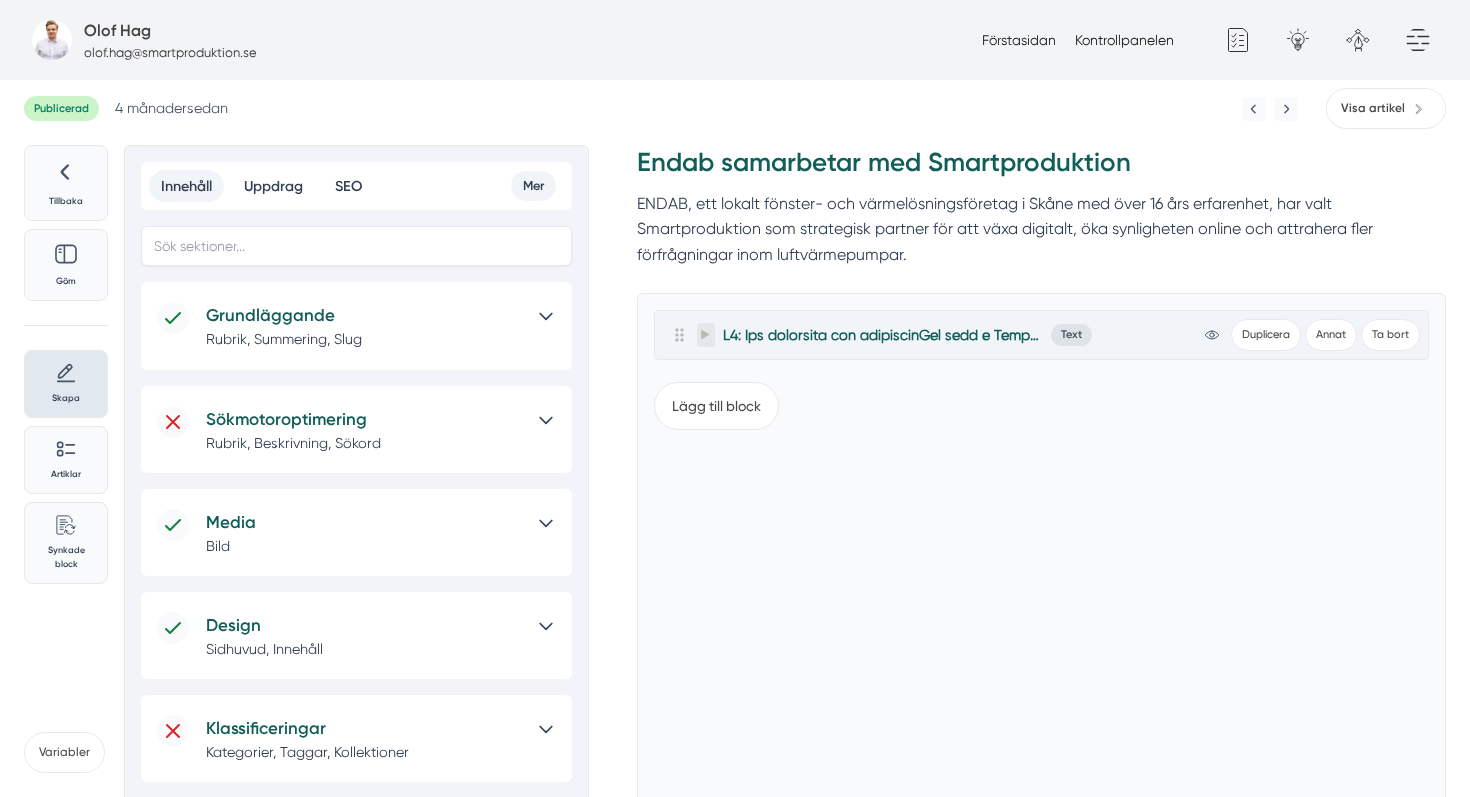 click 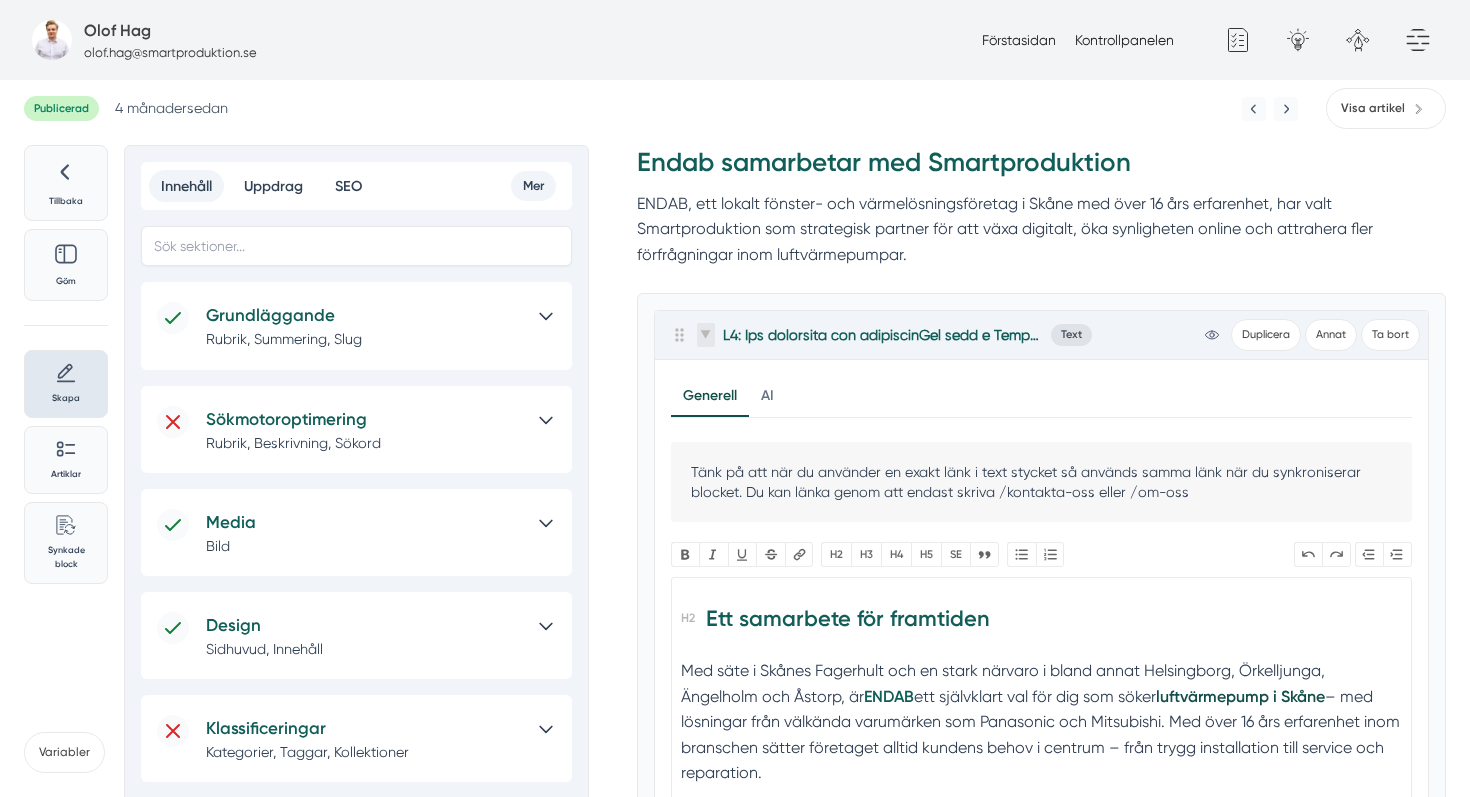 scroll, scrollTop: 462, scrollLeft: 0, axis: vertical 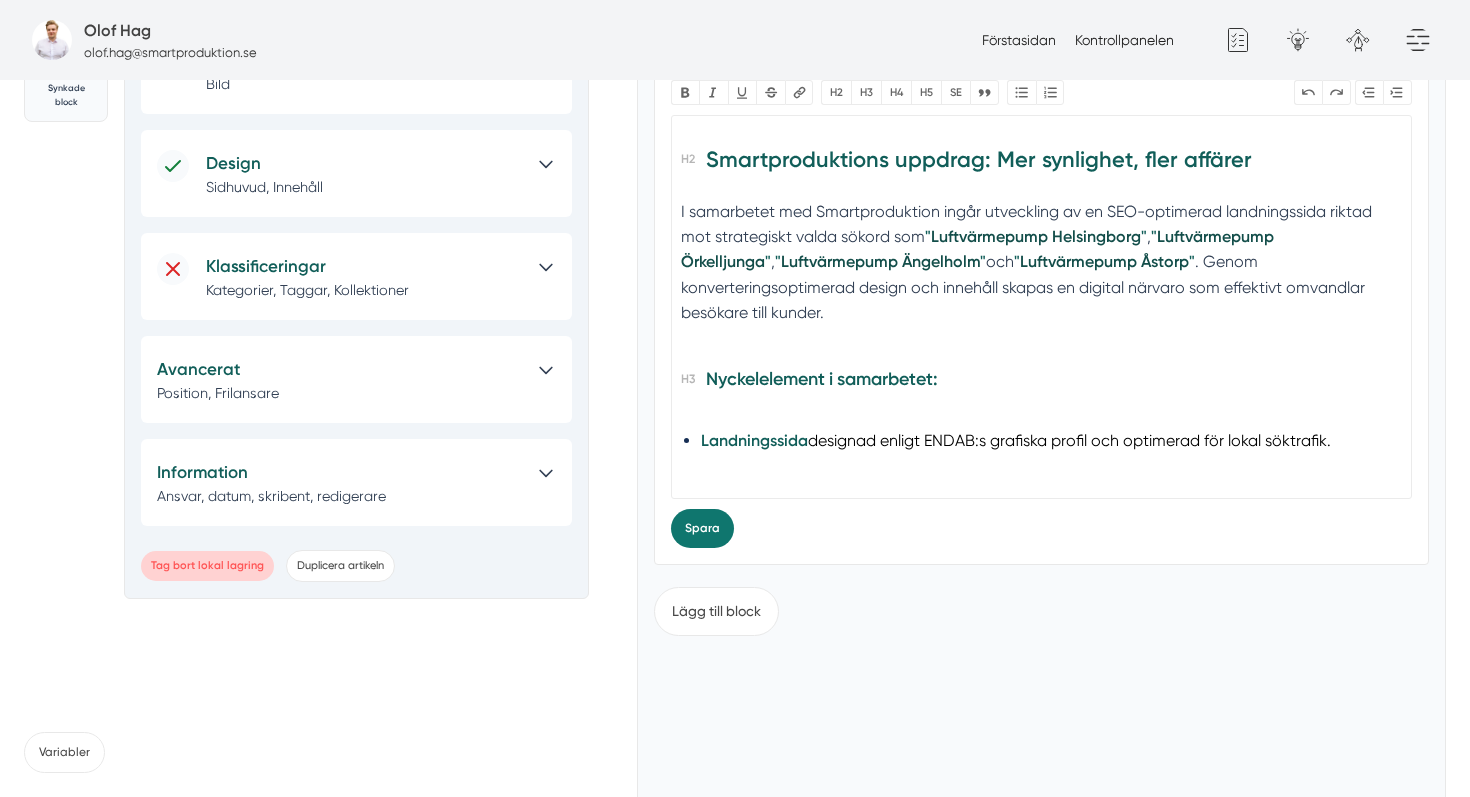click on "I samarbetet med Smartproduktion ingår utveckling av en SEO-optimerad landningssida riktad mot strategiskt valda sökord som  " Luftvärmepump [CITY] " ,  " Luftvärmepump [CITY] " ,  " Luftvärmepump [CITY] "  och  " Luftvärmepump [CITY] " . Genom konverteringsoptimerad design och innehåll skapas en digital närvaro som effektivt omvandlar besökare till kunder." at bounding box center (1041, 275) 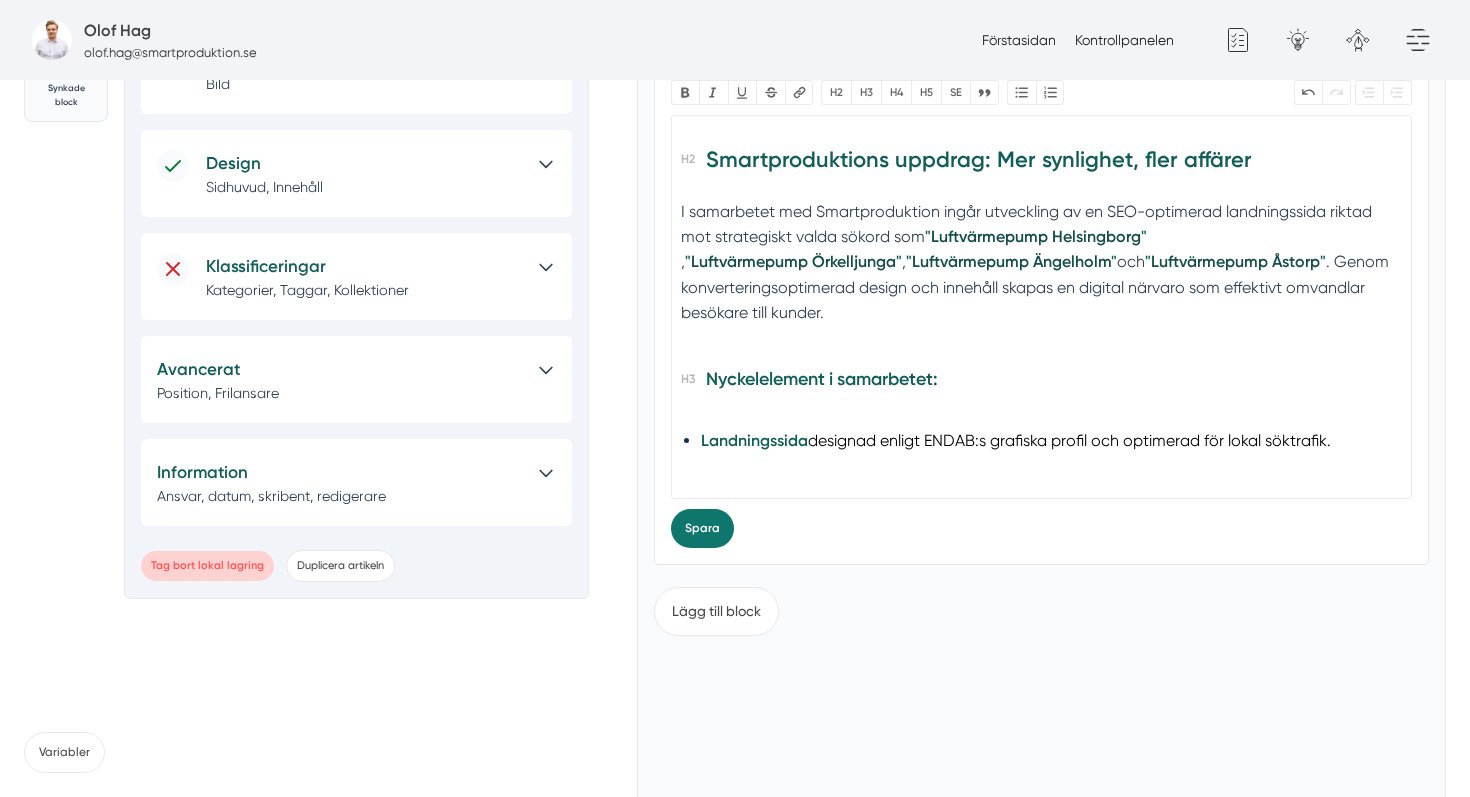 click on "I samarbetet med Smartproduktion ingår utveckling av en SEO-optimerad landningssida riktad mot strategiskt valda sökord som  " Luftvärmepump [CITY] " ,  " Luftvärmepump [CITY] " ,  " Luftvärmepump [CITY] "  och  " Luftvärmepump [CITY] " . Genom konverteringsoptimerad design och innehåll skapas en digital närvaro som effektivt omvandlar besökare till kunder." at bounding box center (1041, 275) 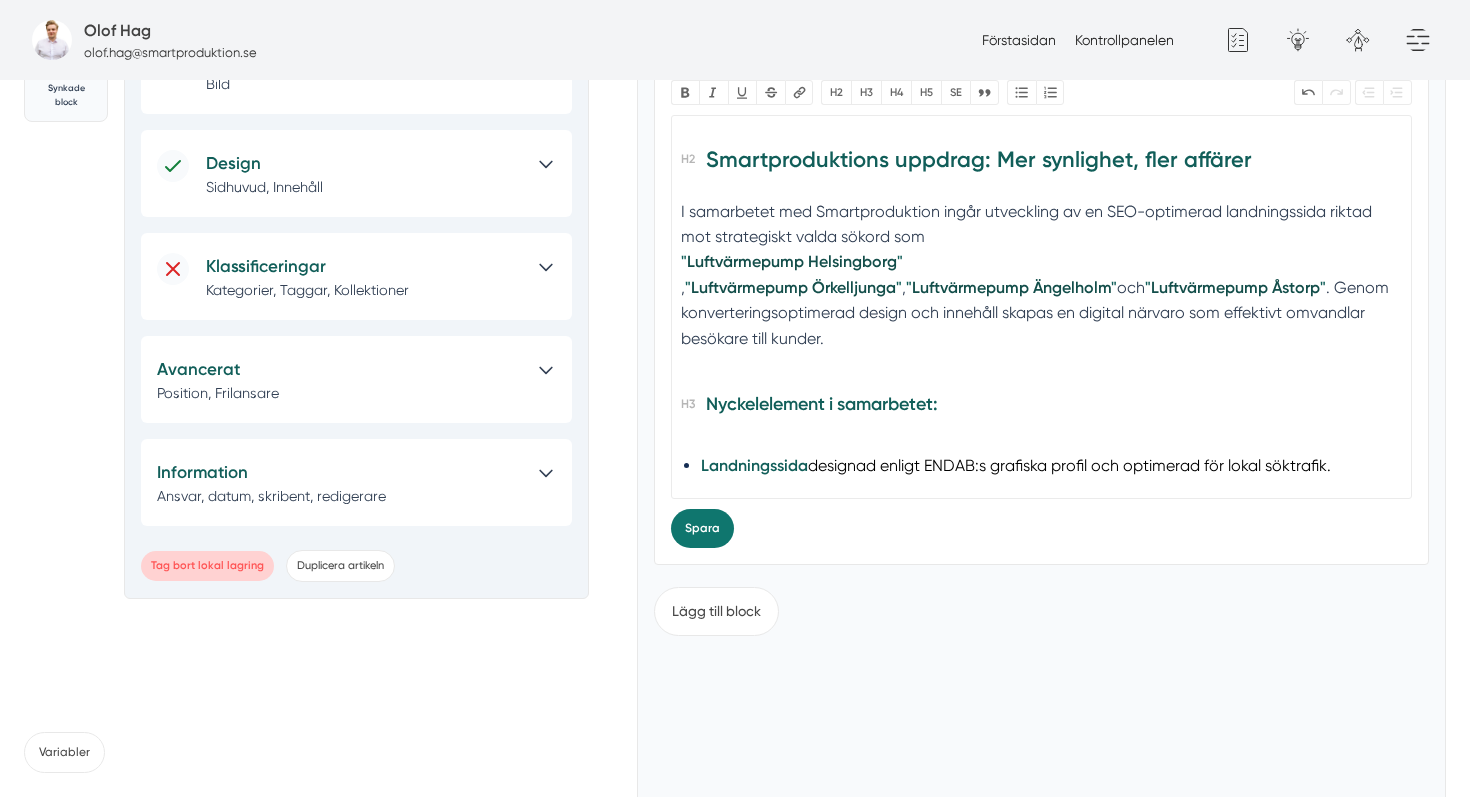 click on "I samarbetet med Smartproduktion ingår utveckling av en SEO-optimerad landningssida riktad mot strategiskt valda sökord som  " Luftvärmepump [CITY] " ,  " Luftvärmepump [CITY] " ,  " Luftvärmepump [CITY] "  och  " Luftvärmepump [CITY] " . Genom konverteringsoptimerad design och innehåll skapas en digital närvaro som effektivt omvandlar besökare till kunder." at bounding box center (1041, 288) 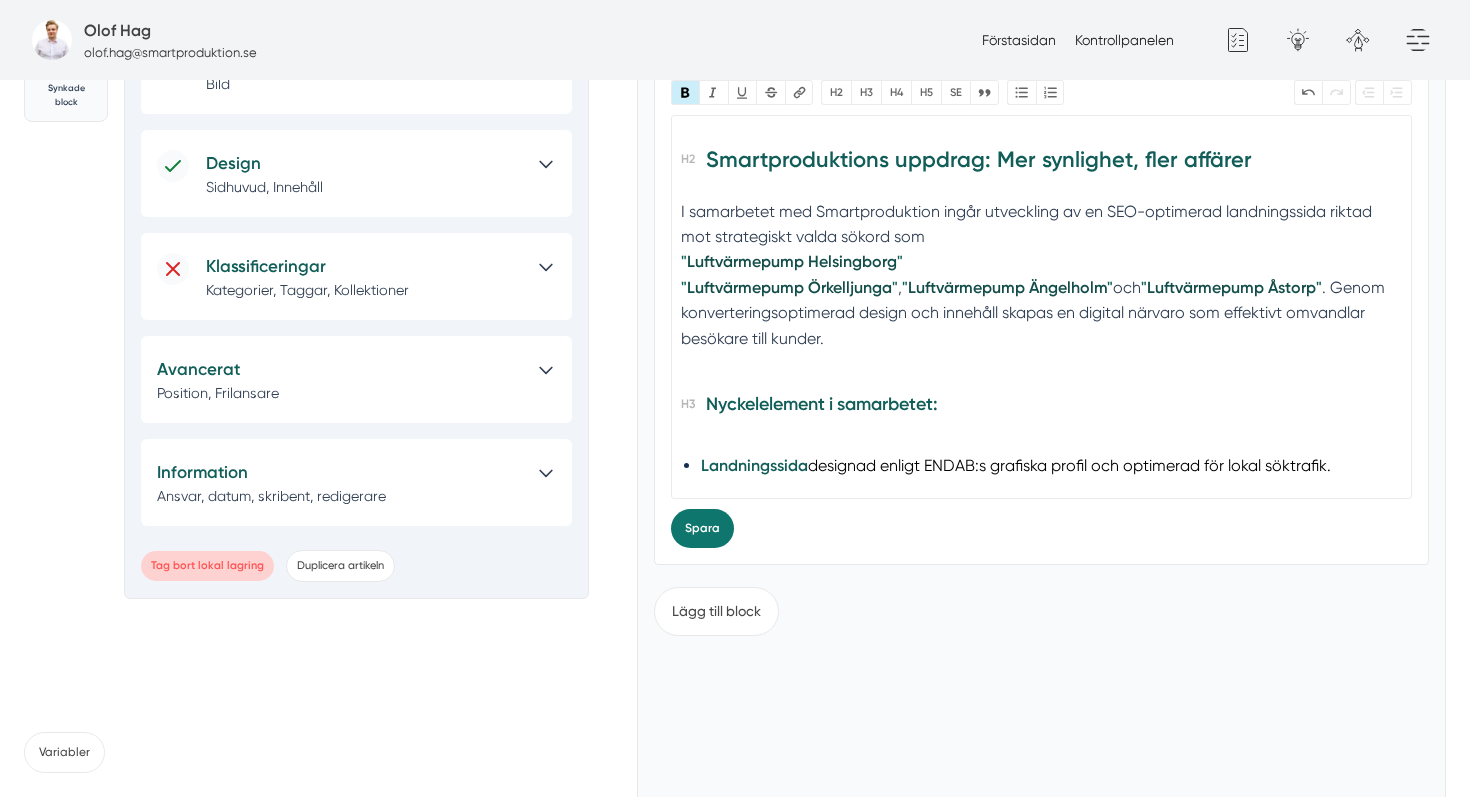 click on "" "" at bounding box center (792, 274) 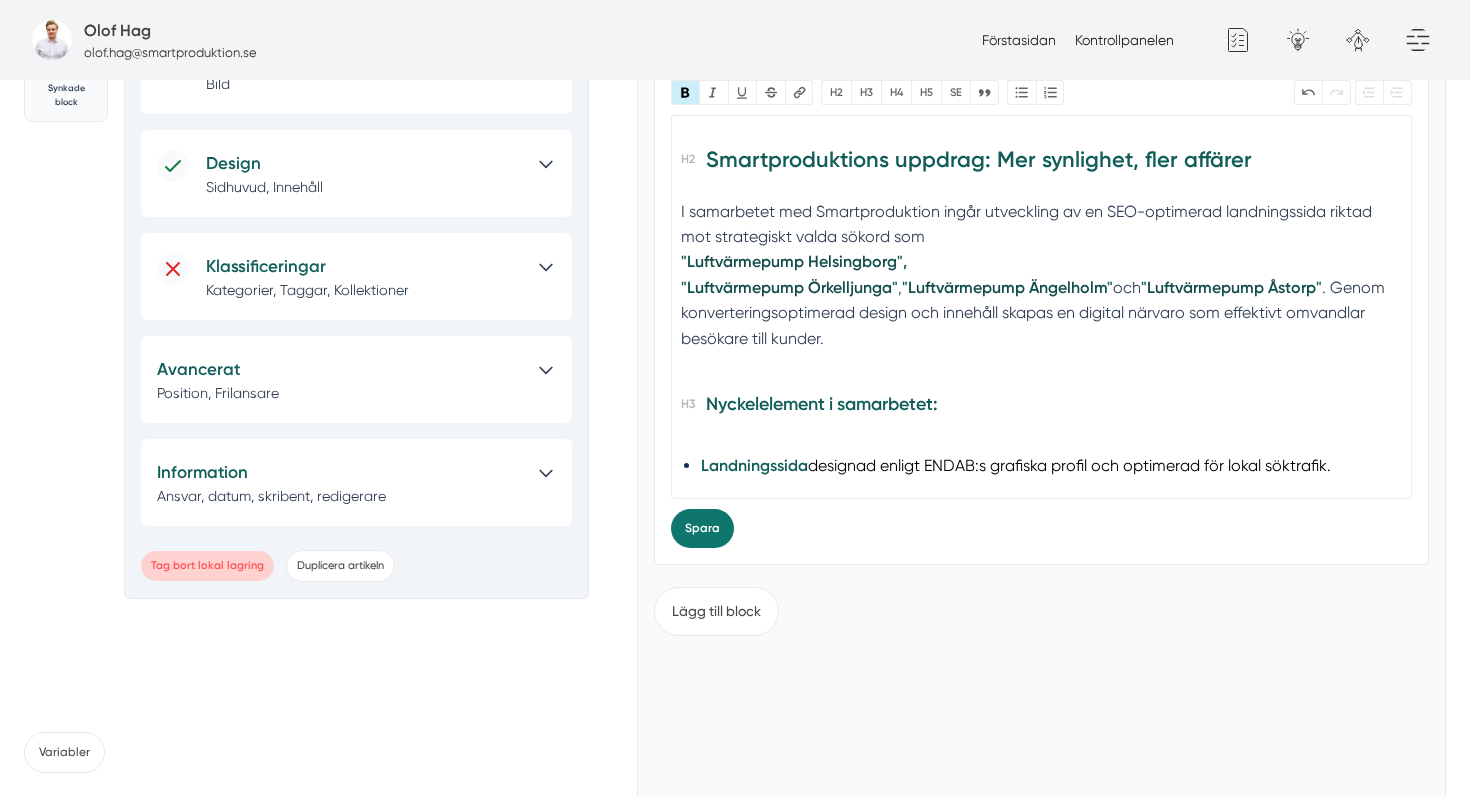click on """ at bounding box center [905, 287] 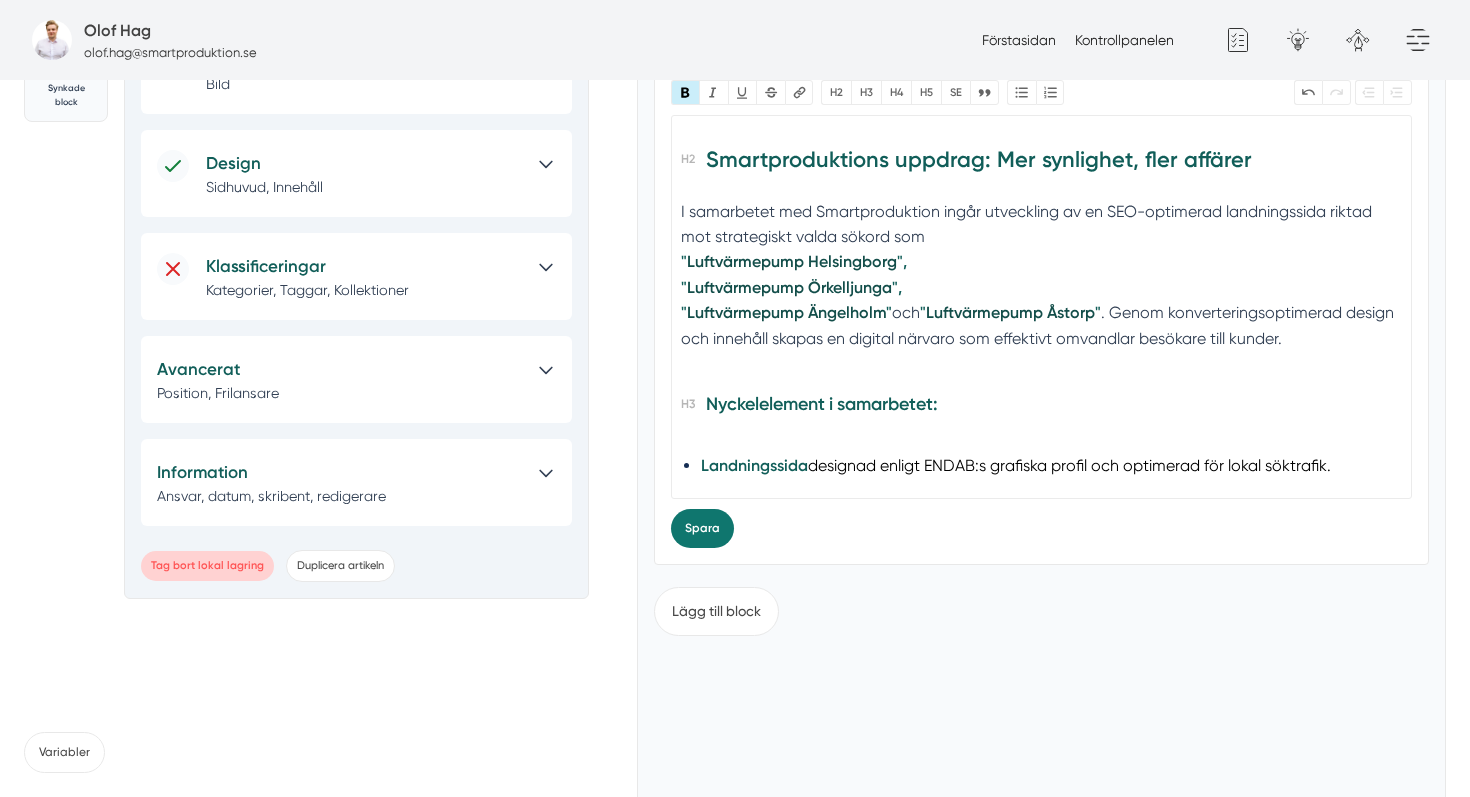 click on "I samarbetet med Smartproduktion ingår utveckling av en SEO-optimerad landningssida riktad mot strategiskt valda sökord som  " Luftvärmepump [CITY] ", " Luftvärmepump [CITY] ", " Luftvärmepump [CITY] "  och  " Luftvärmepump [CITY] " . Genom konverteringsoptimerad design och innehåll skapas en digital närvaro som effektivt omvandlar besökare till kunder." at bounding box center (1041, 288) 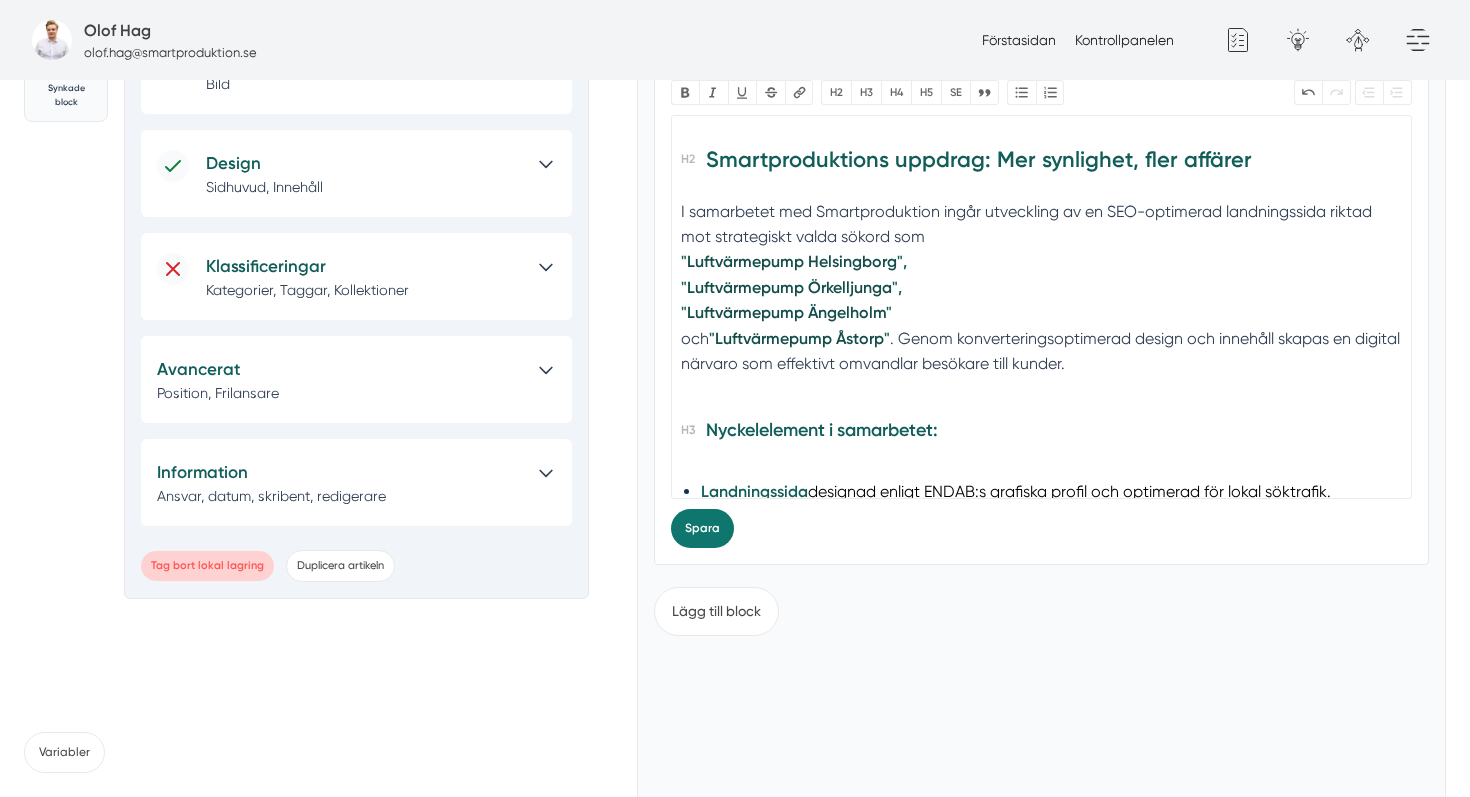 click on "I samarbetet med Smartproduktion ingår utveckling av en SEO-optimerad landningssida riktad mot strategiskt valda sökord som " Luftvärmepump [CITY] ", " Luftvärmepump [CITY] ", " Luftvärmepump [CITY] "   och  " Luftvärmepump [CITY] " . Genom konverteringsoptimerad design och innehåll skapas en digital närvaro som effektivt omvandlar besökare till kunder." at bounding box center [1041, 300] 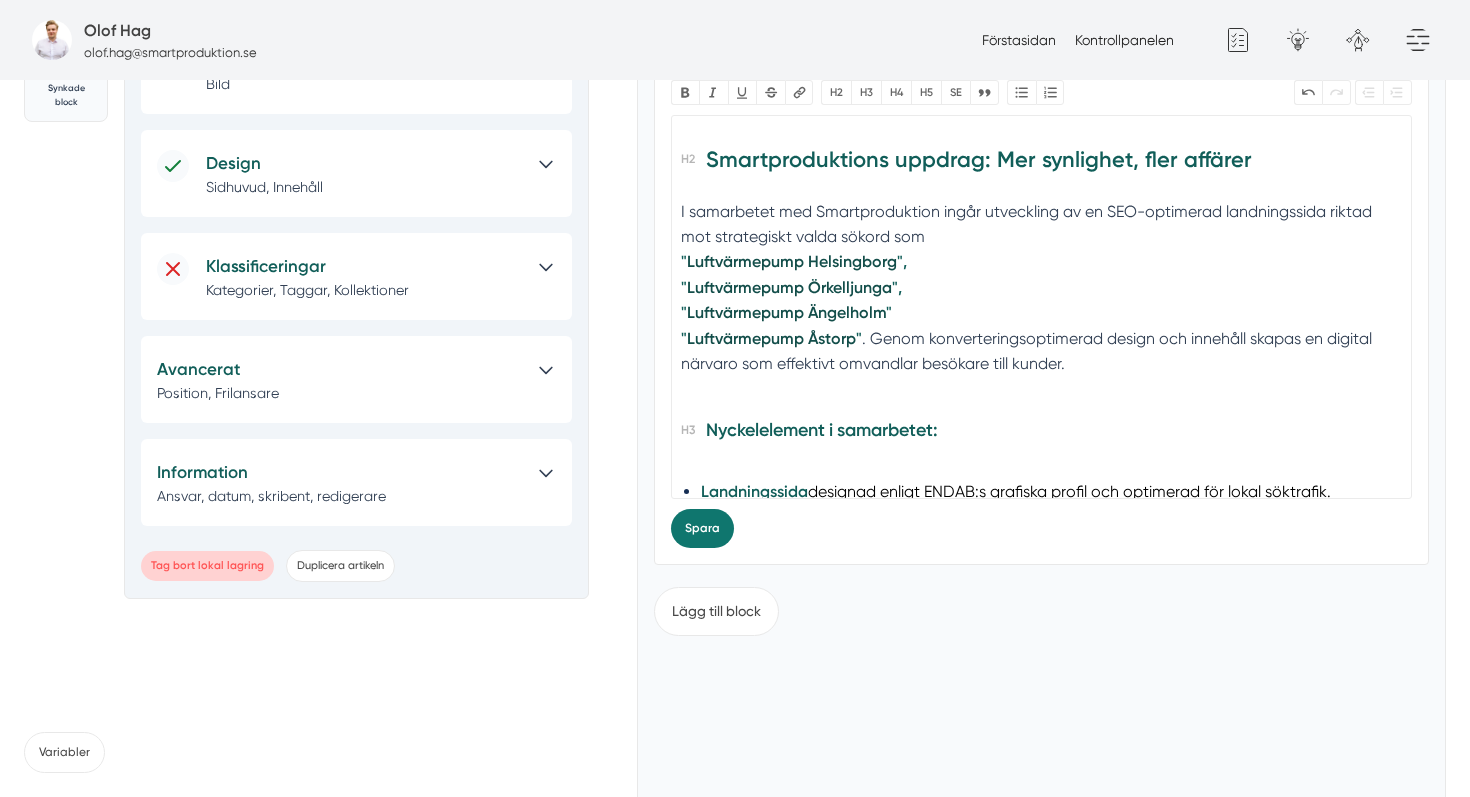 click on "I samarbetet med Smartproduktion ingår utveckling av en SEO-optimerad landningssida riktad mot strategiskt valda sökord som  " Luftvärmepump [CITY] ", " Luftvärmepump [CITY] ", " Luftvärmepump [CITY] "   " Luftvärmepump [CITY] " . Genom konverteringsoptimerad design och innehåll skapas en digital närvaro som effektivt omvandlar besökare till kunder." at bounding box center (1041, 300) 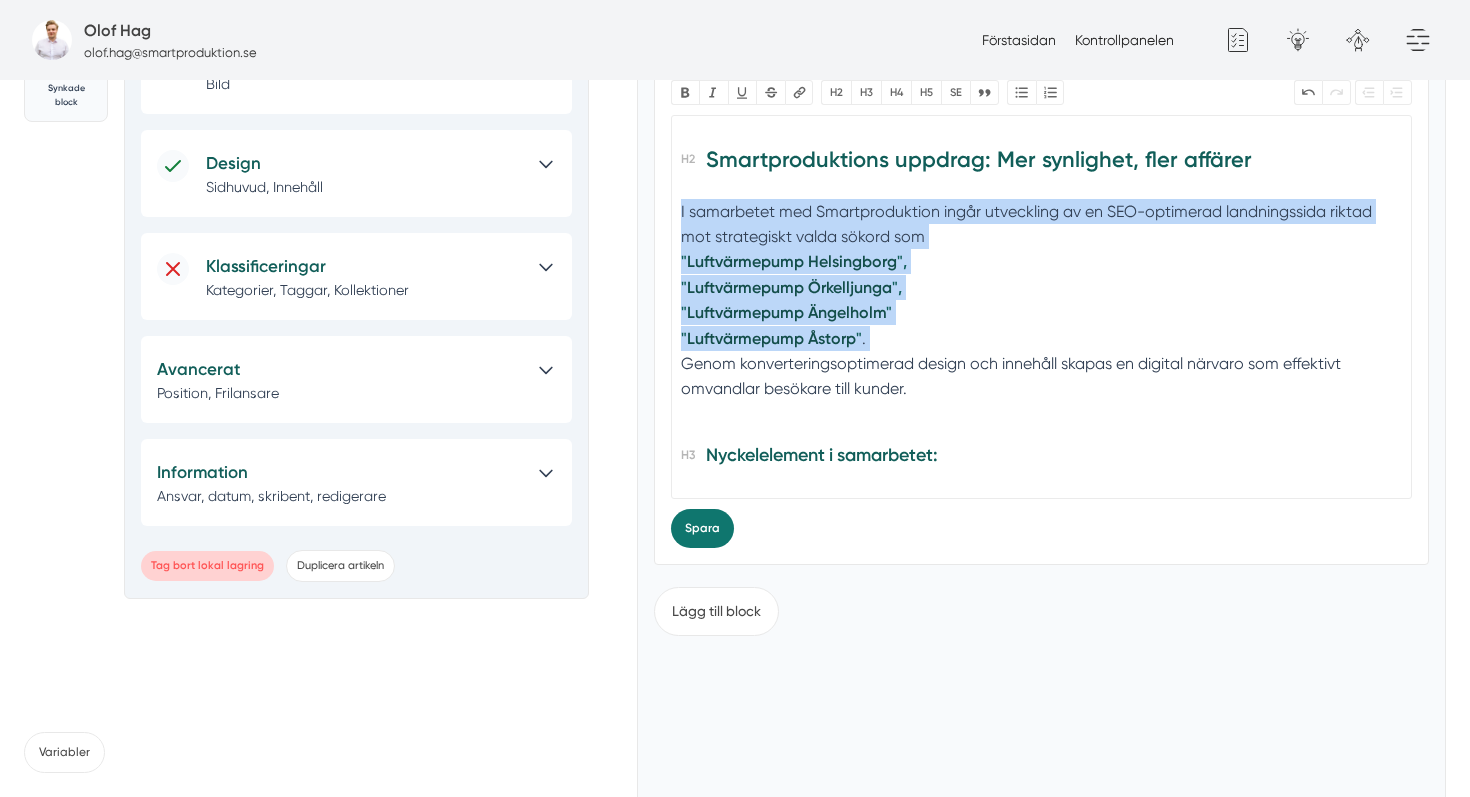 click on "I samarbetet med Smartproduktion ingår utveckling av en SEO-optimerad landningssida riktad mot strategiskt valda sökord som  " Luftvärmepump [CITY] ", " Luftvärmepump [CITY] ", " Luftvärmepump [CITY] "   " Luftvärmepump [CITY] " . Genom konverteringsoptimerad design och innehåll skapas en digital närvaro som effektivt omvandlar besökare till kunder." at bounding box center [1041, 313] 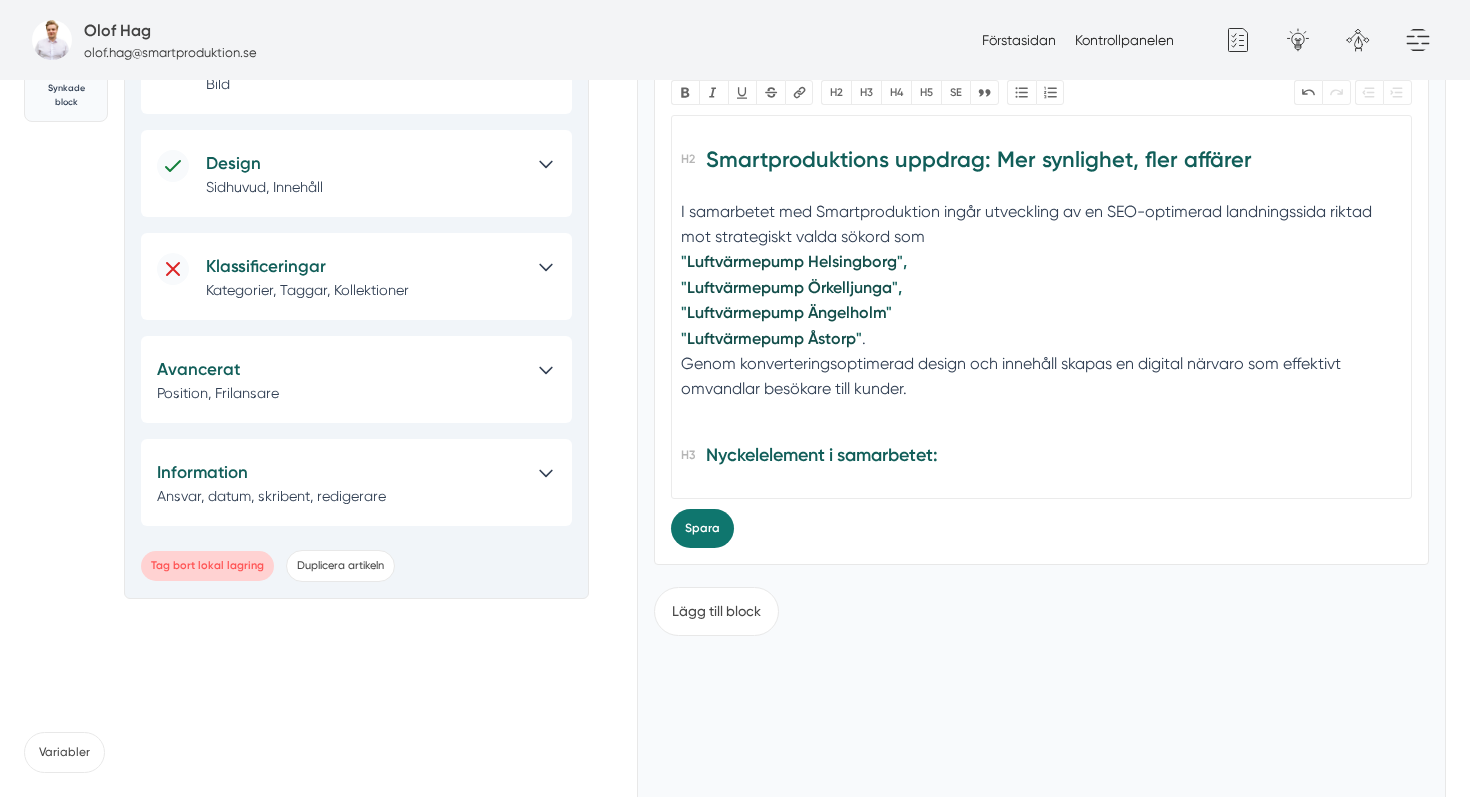 type on "<h2>Ett samarbete för framtiden</h2><div>Med säte i Skånes Fagerhult och en stark närvaro i bland annat Helsingborg, Örkelljunga, Ängelholm och Åstorp, är <strong>ENDAB</strong> ett självklart val för dig som söker <a href="https://www.xn--luftvrmepumpskne-znb1a.se/"><strong>luftvärmepump i Skåne</strong></a> – med lösningar från välkända varumärken som Panasonic och Mitsubishi. Med över 16 års erfarenhet inom branschen sätter företaget alltid kundens behov i centrum – från trygg installation till service och reparation.<br><br></div><div>För att ta nästa steg i sin tillväxtresa har ENDAB valt att samarbeta med <strong>Smartproduktion</strong>, en webbyrå specialiserad på digital marknadsföring för bygg- och tjänsteföretag.<br><br></div><h2>Smartproduktions uppdrag: Mer synlighet, fler affärer</h2><div>I samarbetet med Smartproduktion ingår utveckling av en SEO-optimerad landningssida riktad mot strategiskt valda sökord som: <br><strong>"</strong><a href="https://www.xn--luftvrmepumpskne-znb1a.se/arbetsomr..." 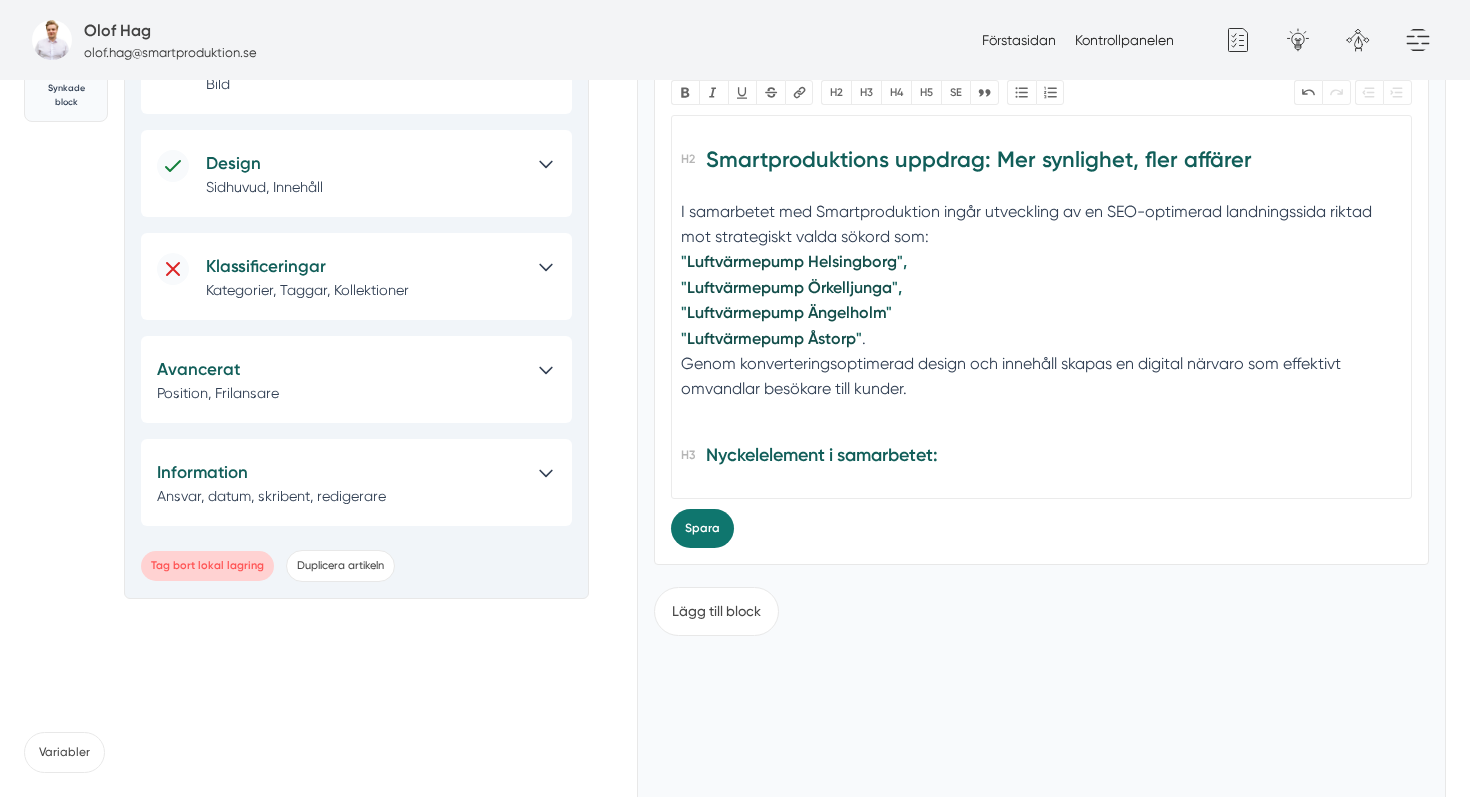 click on "Tänk på att när du använder en exakt länk i text stycket så används samma länk när du synkroniserar blocket. Du kan länka genom att endast skriva /kontakta-oss eller /om-oss
Bold
Italic
U
Strikethrough
Länk
H2
H3
H4
H5
SE
Quote
Bullets
Numbers
Undo
Redo
Decrease Level
Increase Level
Länk
Avlänka
Ett samarbete för framtiden Med säte i Skånes Fagerhult och en stark närvaro i bland annat Helsingborg, Örkelljunga, Ängelholm och Åstorp, är  ENDAB  ett självklart val för dig som söker  luftvärmepump i Skåne För att ta nästa steg i sin tillväxtresa har ENDAB valt att samarbeta med  Smartproduktion " "," at bounding box center [1042, 264] 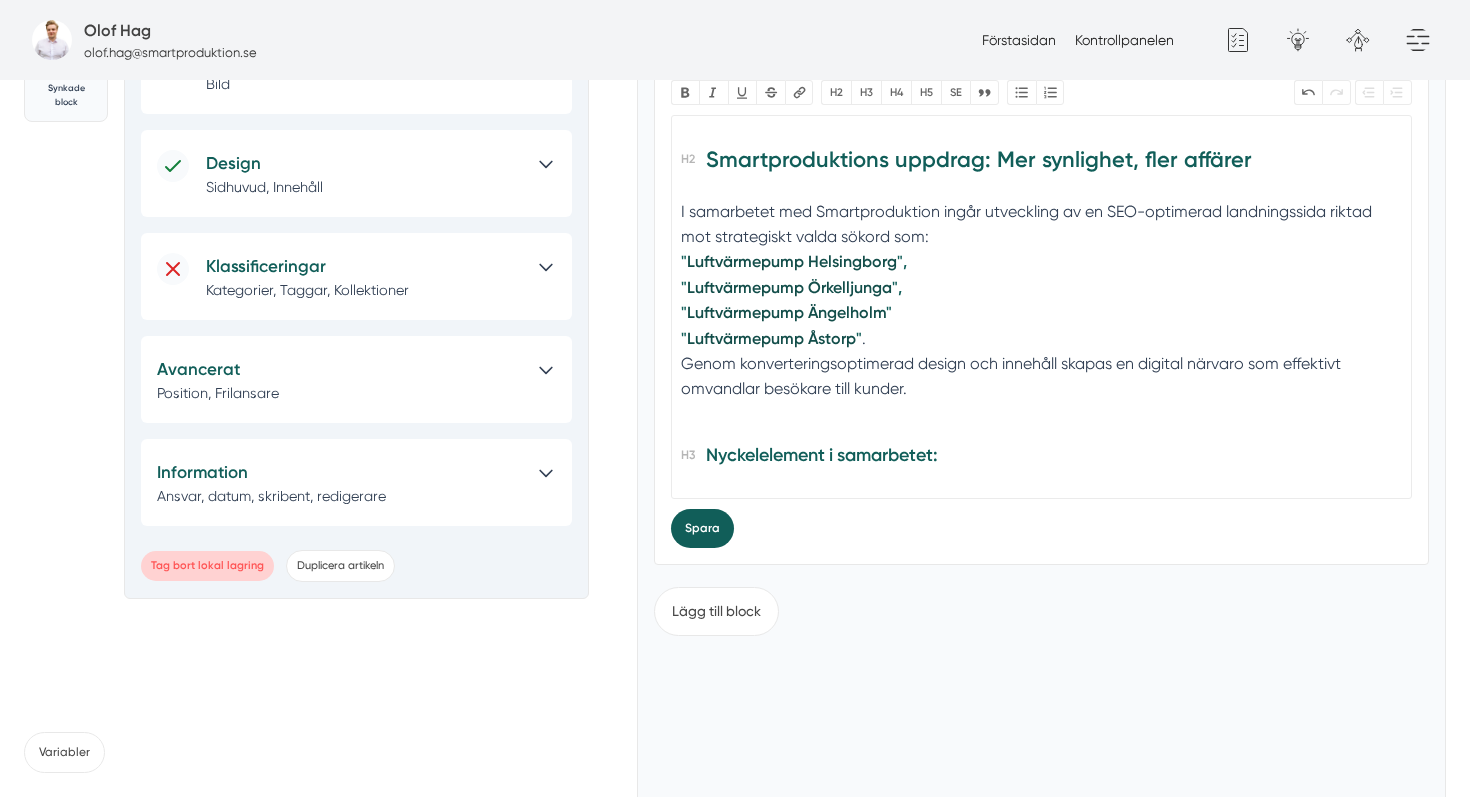 click on "Spara" at bounding box center (702, 528) 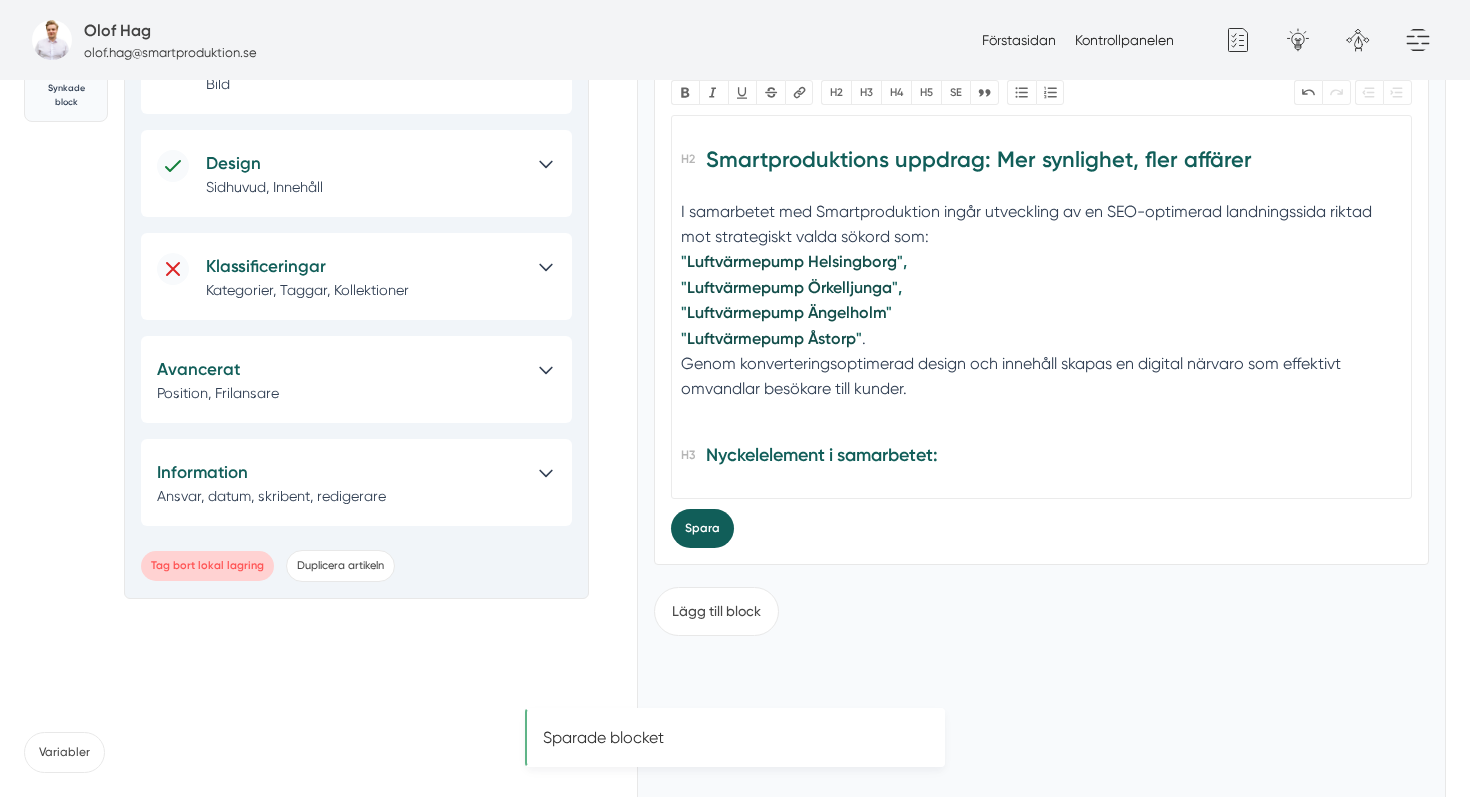 click on "Spara" at bounding box center (702, 528) 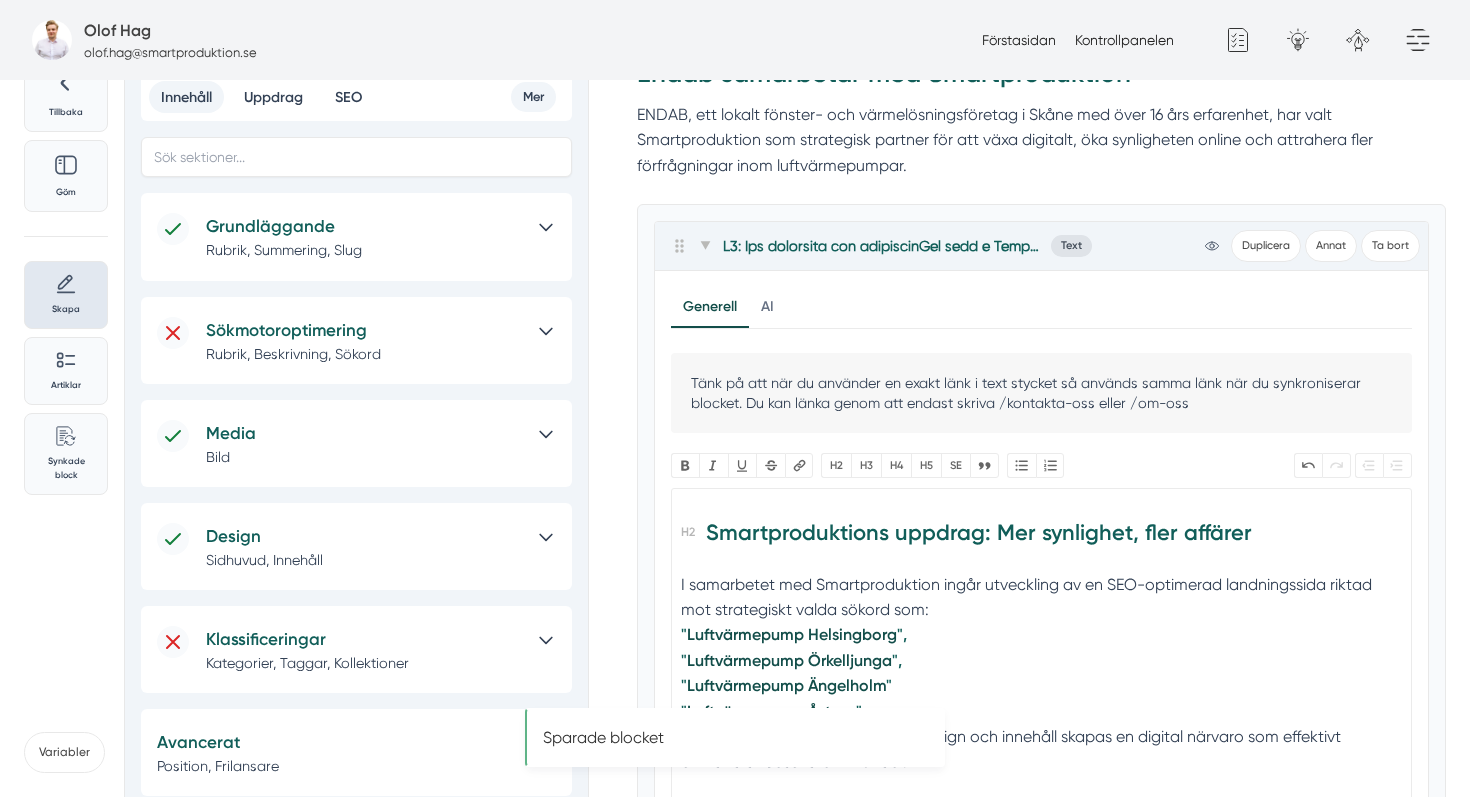 scroll, scrollTop: 0, scrollLeft: 0, axis: both 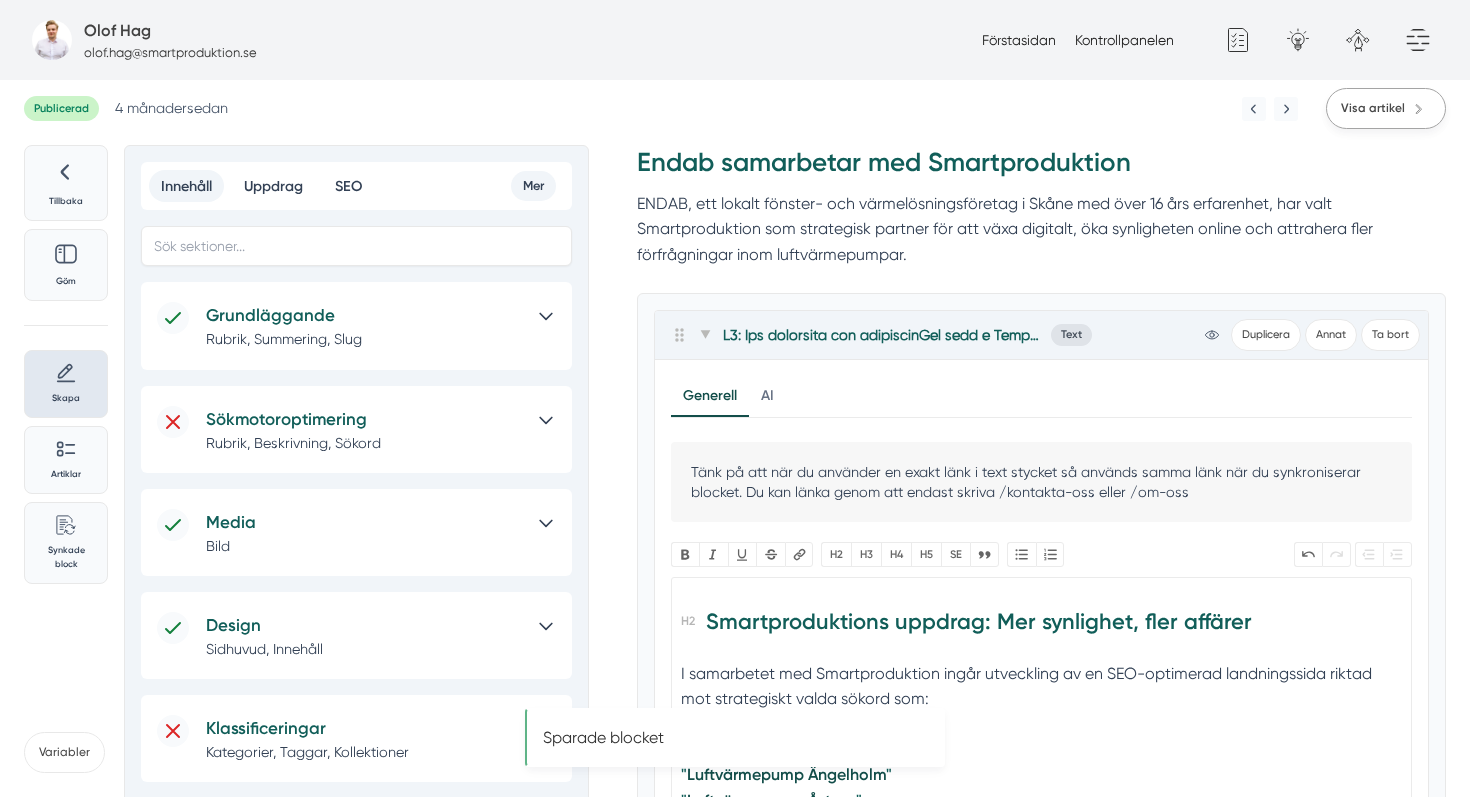 click on "Visa artikel" at bounding box center (1373, 108) 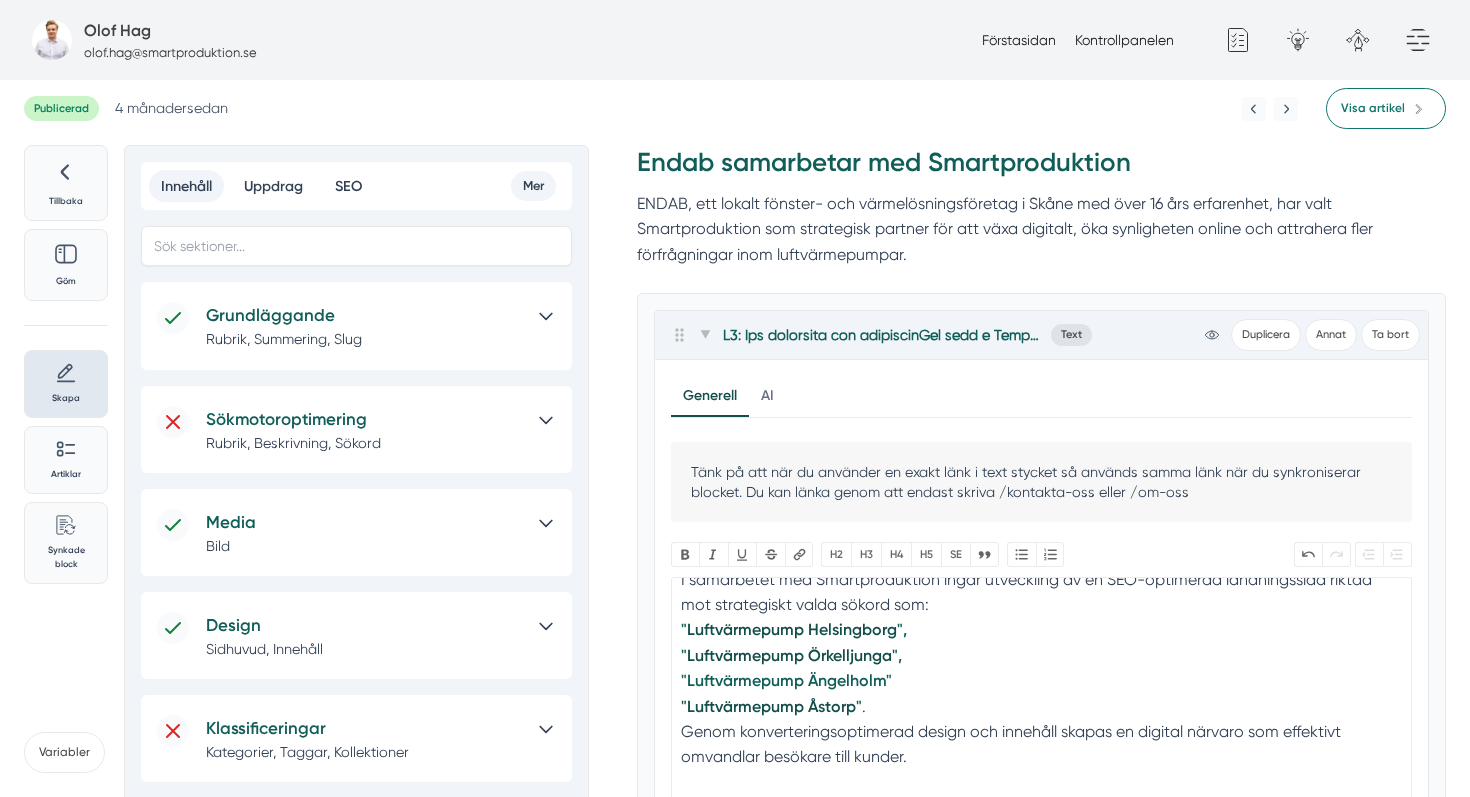 scroll, scrollTop: 390, scrollLeft: 0, axis: vertical 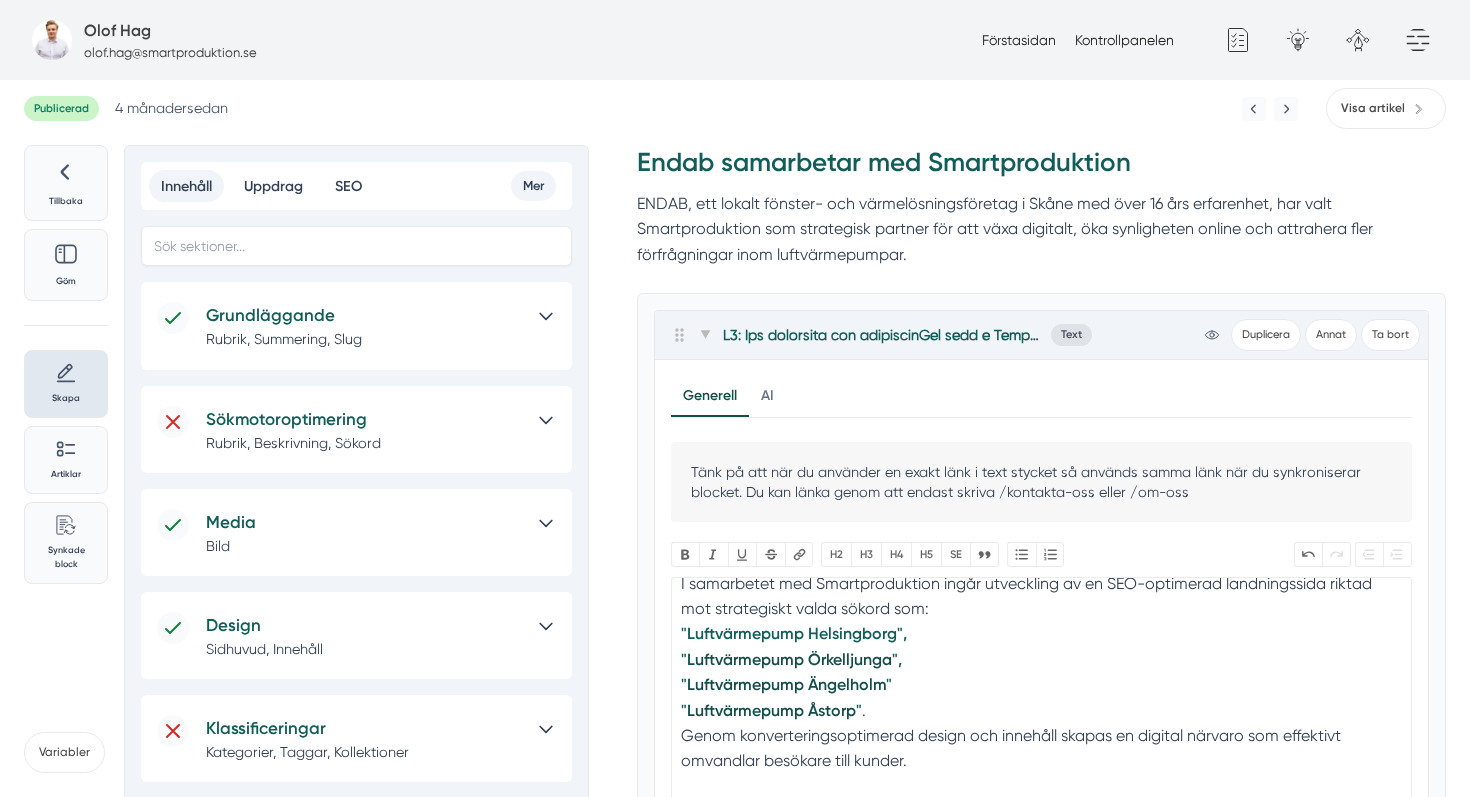 click on "Luftvärmepump Helsingborg" at bounding box center (792, 633) 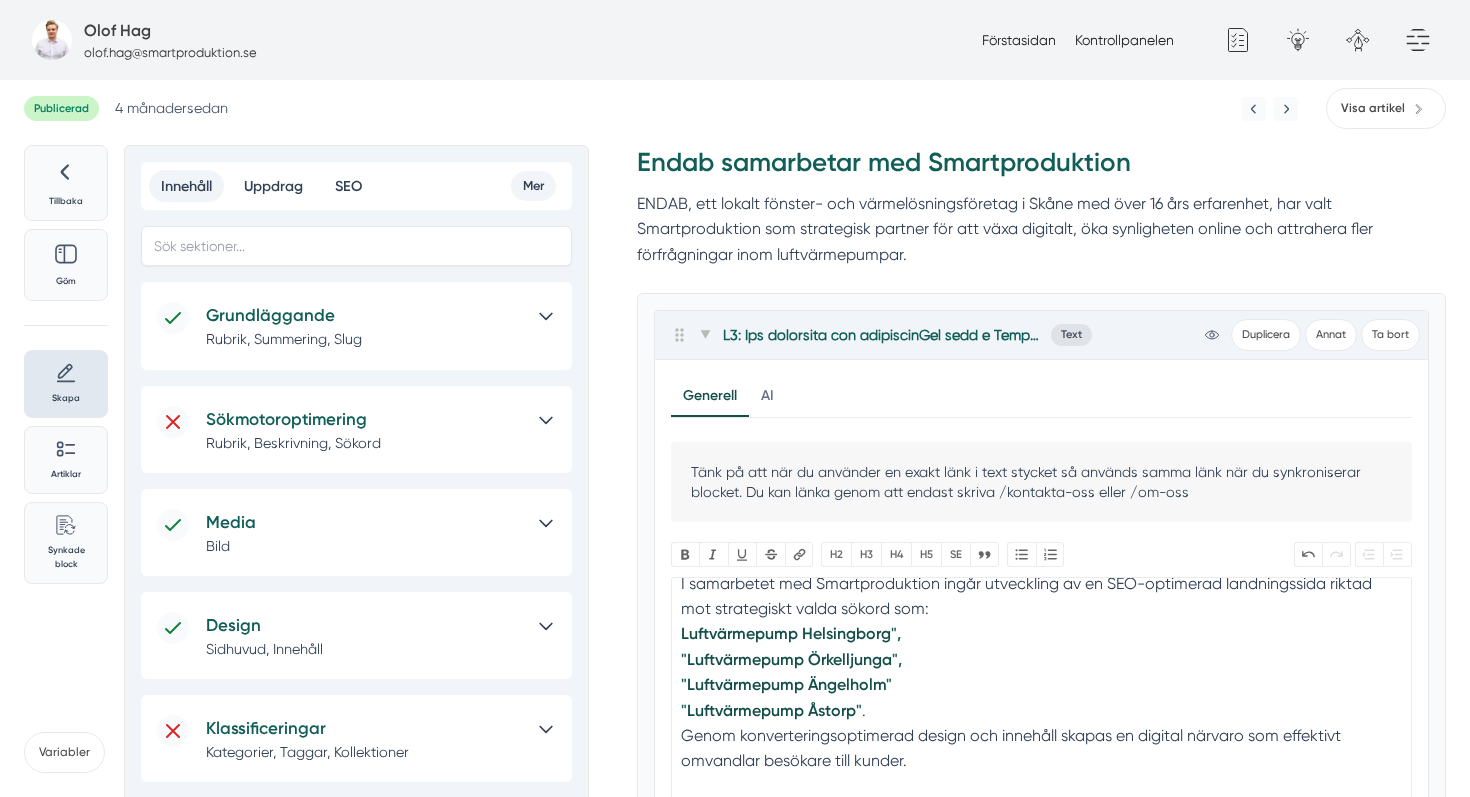 click on "I samarbetet med Smartproduktion ingår utveckling av en SEO-optimerad landningssida riktad mot strategiskt valda sökord som:  Luftvärmepump Helsingborg ", " Luftvärmepump Örkelljunga ", " Luftvärmepump Ängelholm "   " Luftvärmepump Åstorp " . Genom konverteringsoptimerad design och innehåll skapas en digital närvaro som effektivt omvandlar besökare till kunder." at bounding box center [1041, 685] 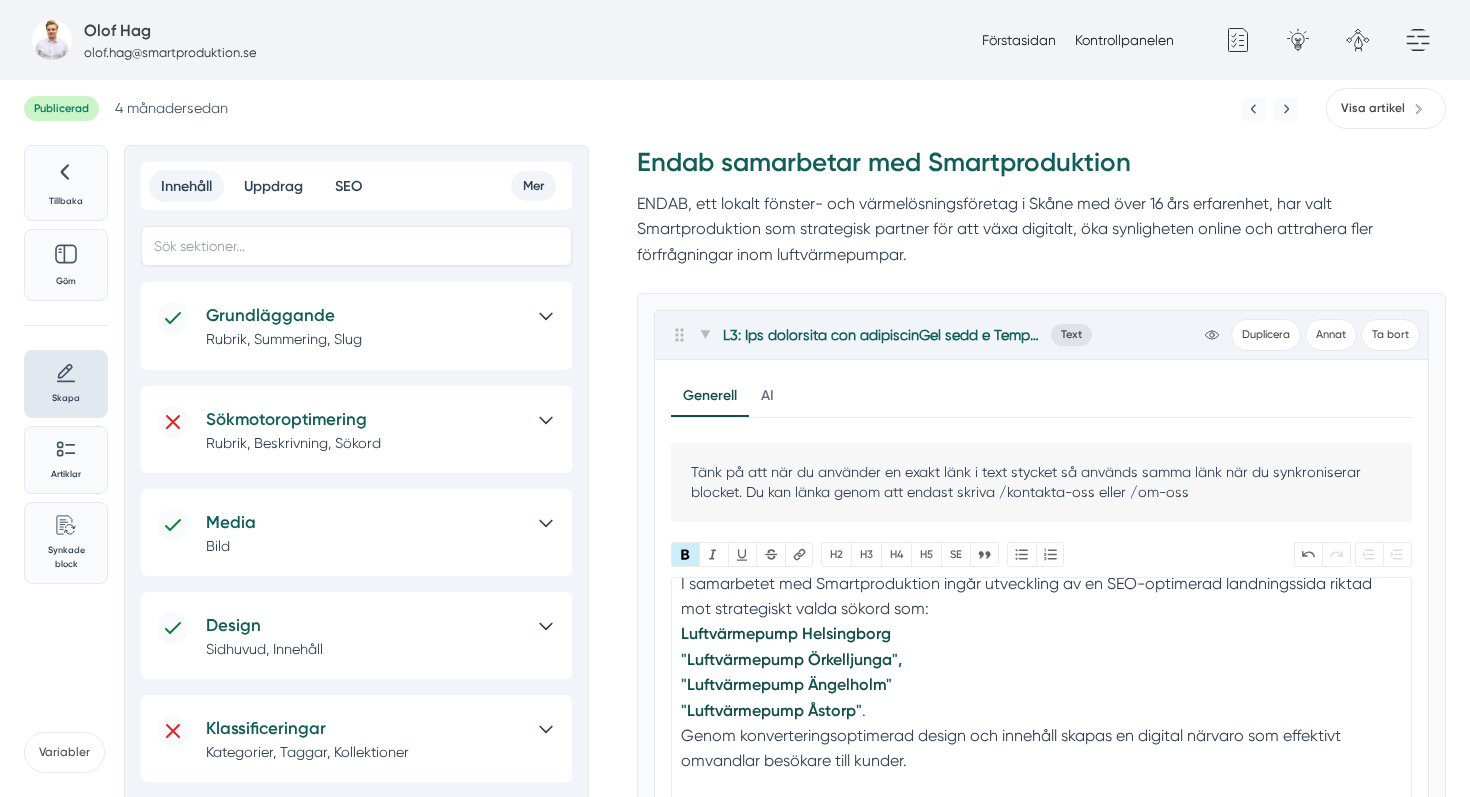 click on "I samarbetet med Smartproduktion ingår utveckling av en SEO-optimerad landningssida riktad mot strategiskt valda sökord som:  Luftvärmepump Helsingborg " Luftvärmepump Örkelljunga ", " Luftvärmepump Ängelholm "   " Luftvärmepump Åstorp " . Genom konverteringsoptimerad design och innehåll skapas en digital närvaro som effektivt omvandlar besökare till kunder." at bounding box center (1041, 685) 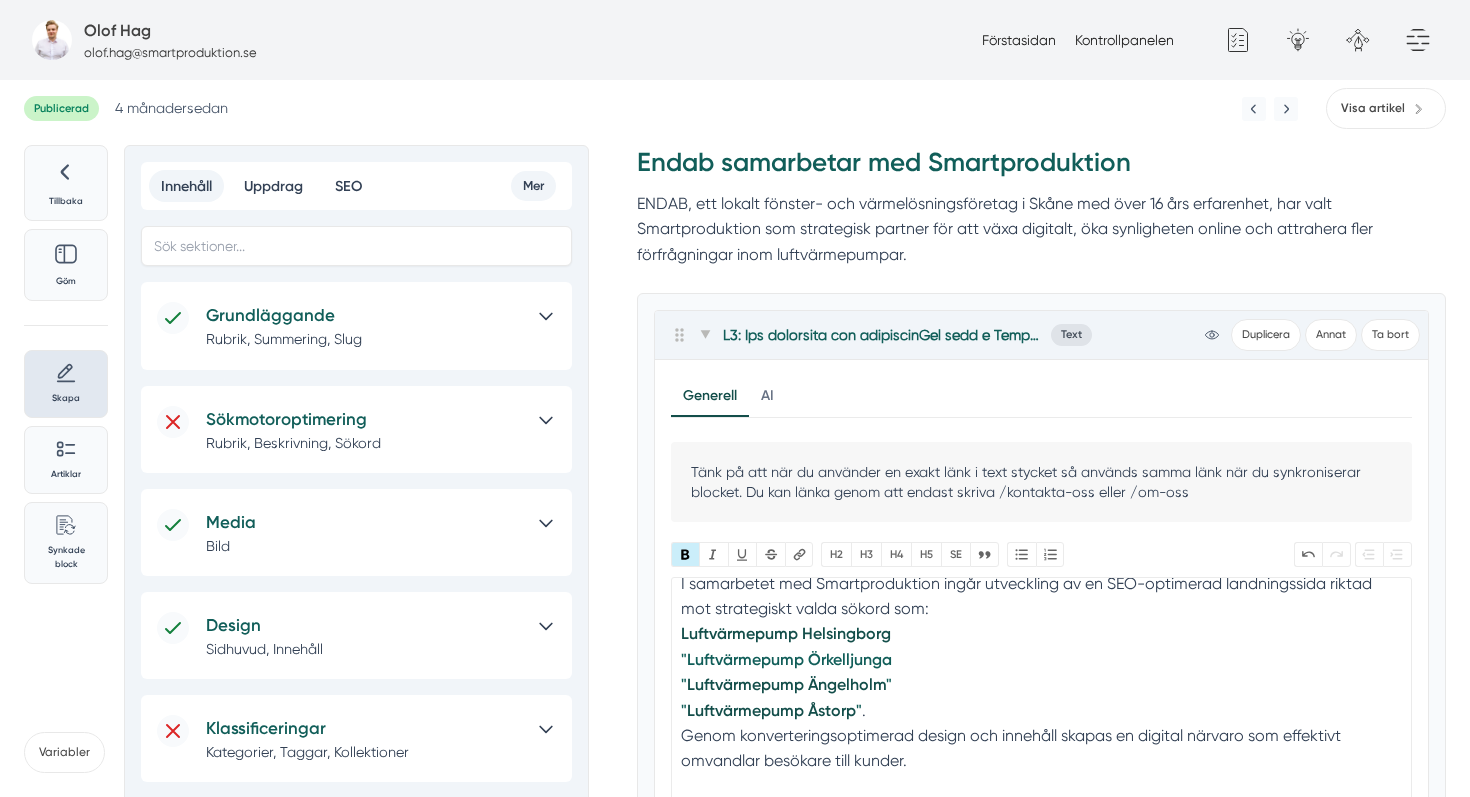 click on "Luftvärmepump Örkelljunga" at bounding box center [789, 659] 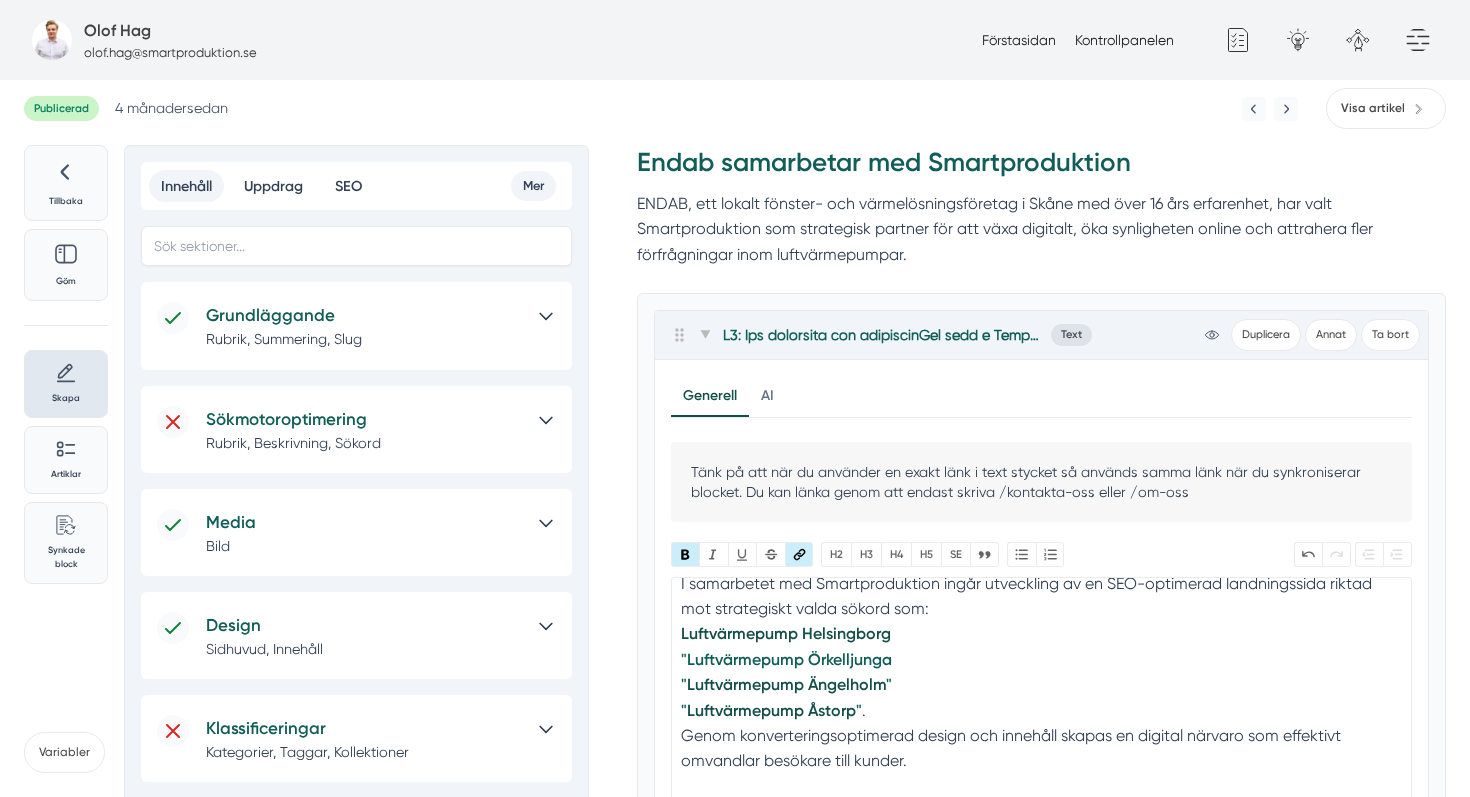 click on "Luftvärmepump Örkelljunga" at bounding box center [789, 659] 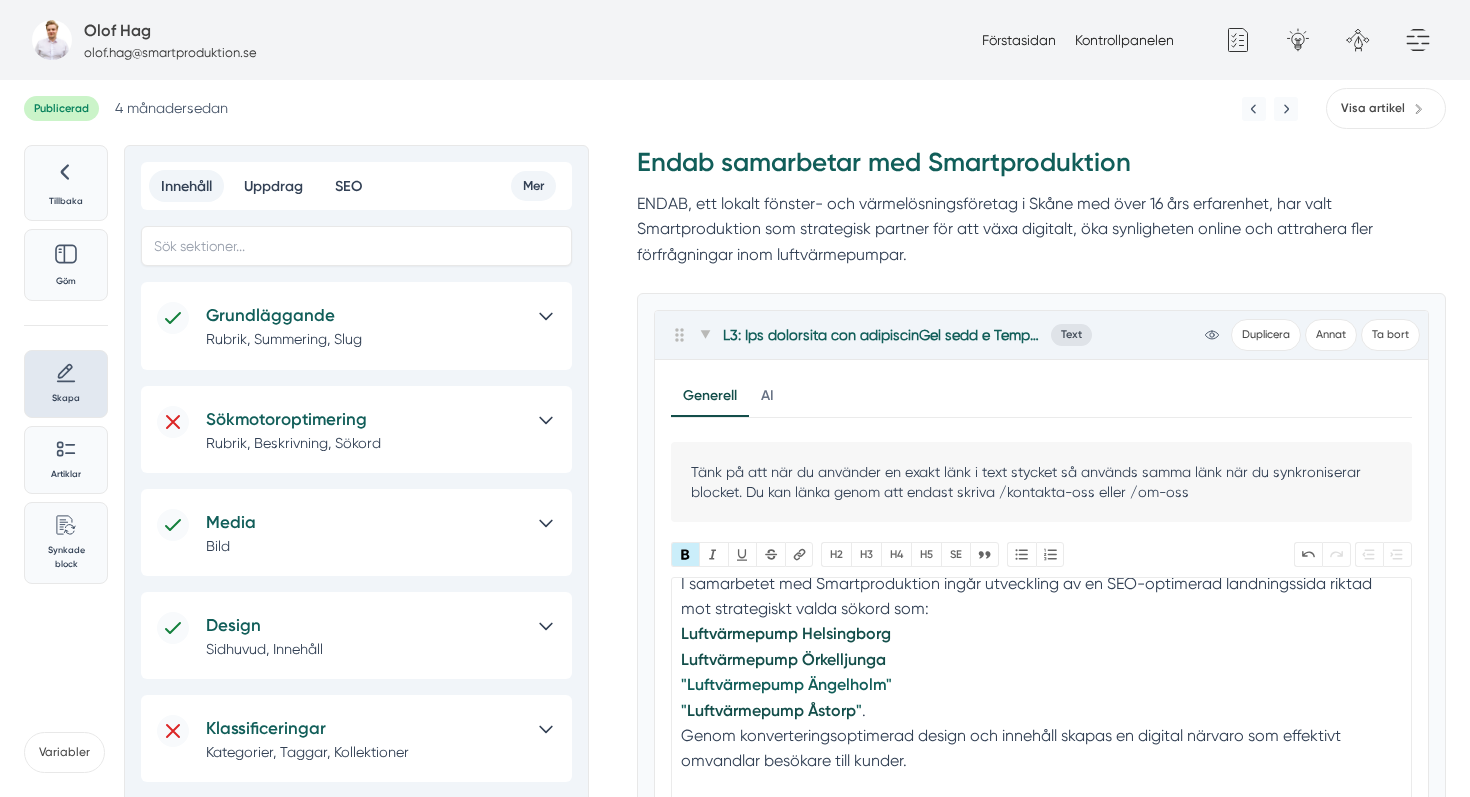 click on "Luftvärmepump Ängelholm" at bounding box center [786, 684] 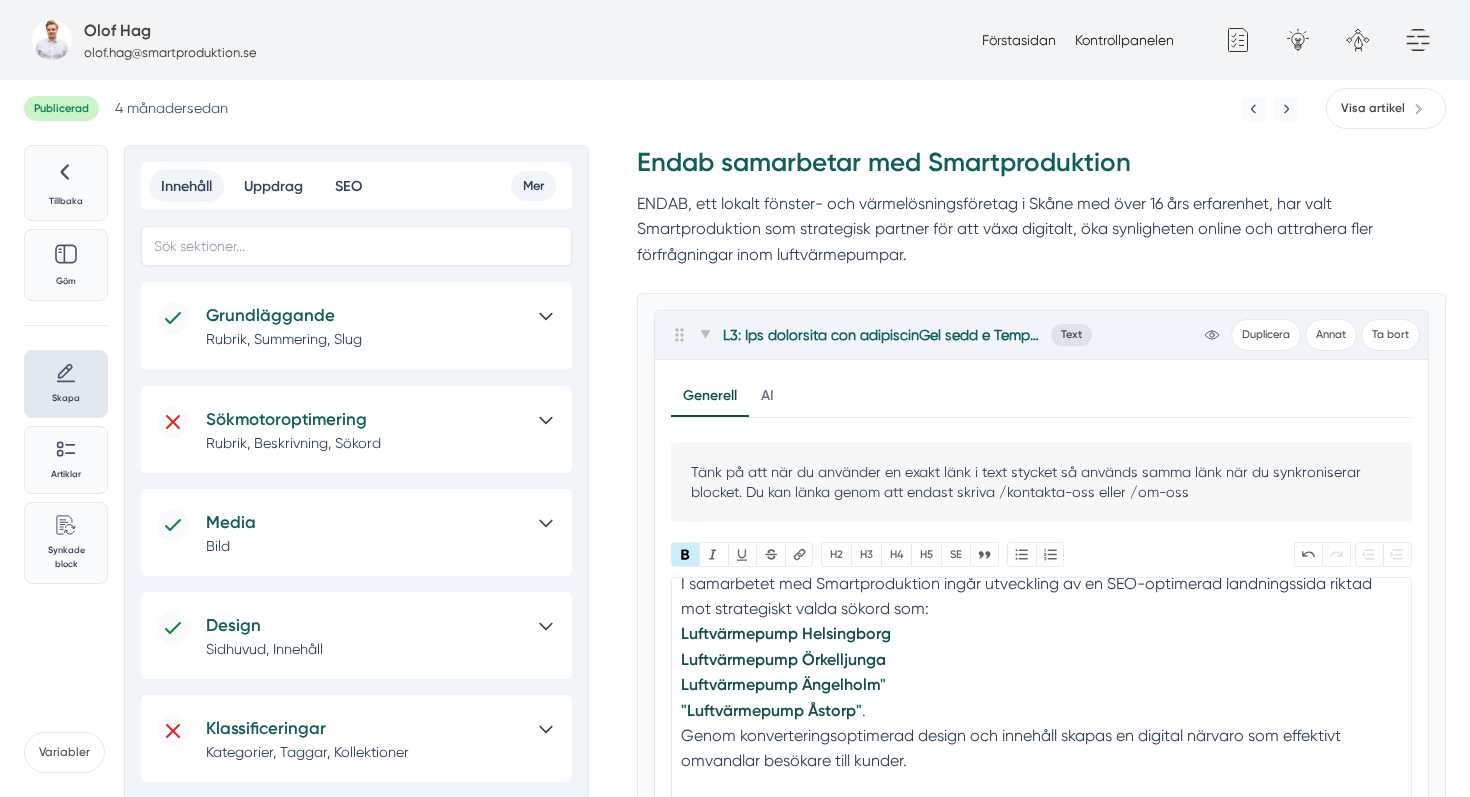 click on "I samarbetet med Smartproduktion ingår utveckling av en SEO-optimerad landningssida riktad mot strategiskt valda sökord som:  Luftvärmepump Helsingborg Luftvärmepump Örkelljunga Luftvärmepump Ängelholm "   " Luftvärmepump Åstorp " . Genom konverteringsoptimerad design och innehåll skapas en digital närvaro som effektivt omvandlar besökare till kunder." at bounding box center (1041, 685) 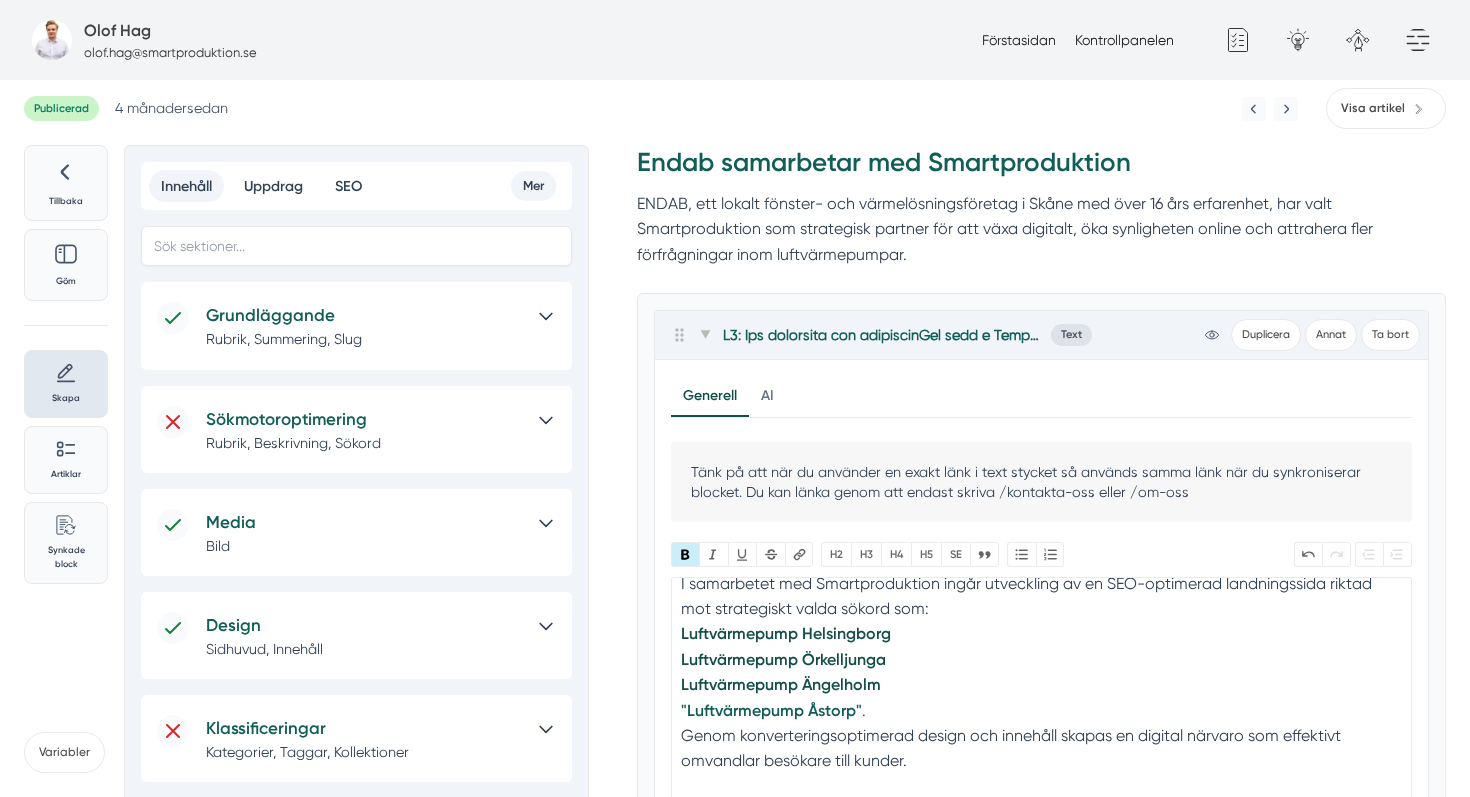 click on "Luftvärmepump Åstorp" at bounding box center (771, 710) 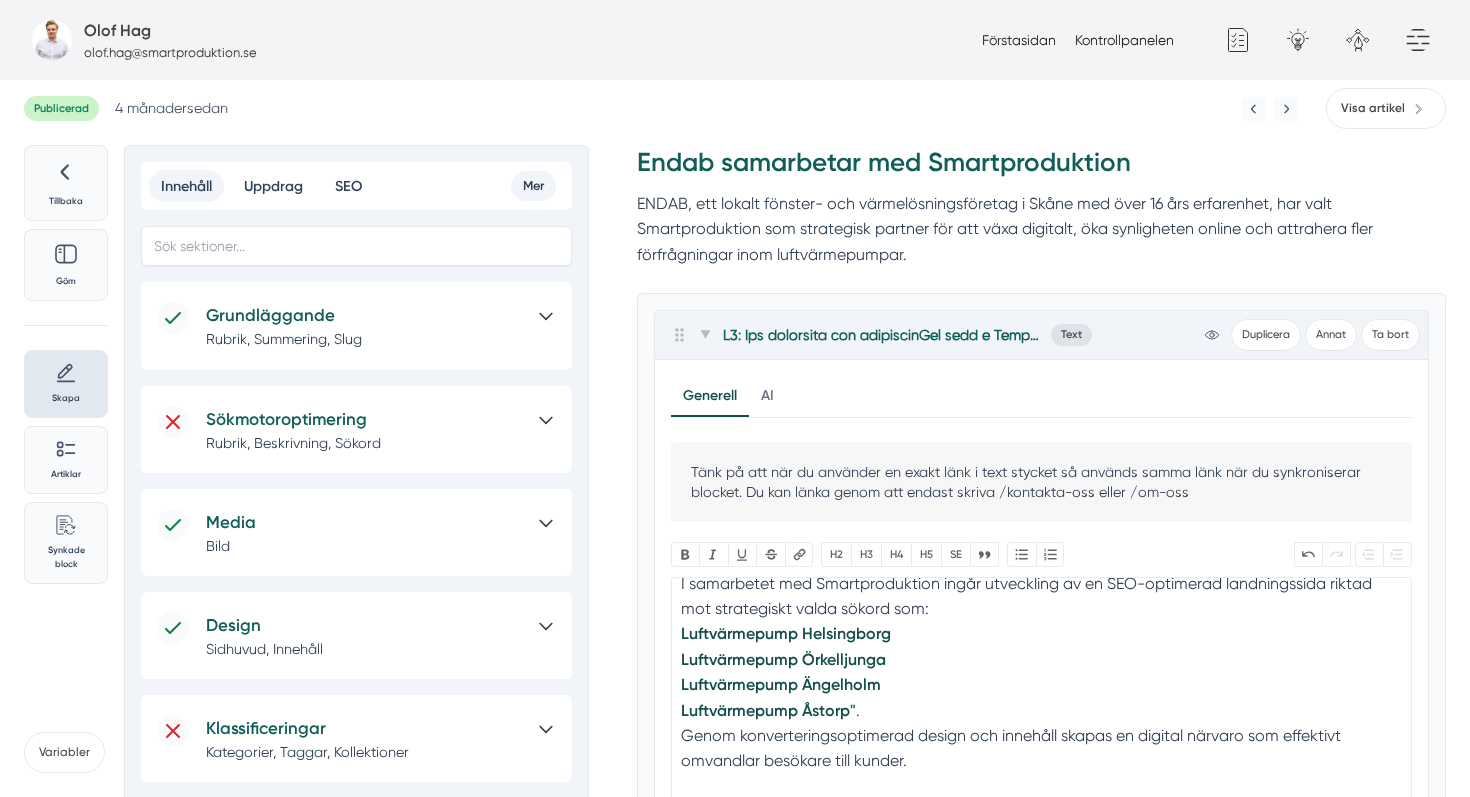 click on "I samarbetet med Smartproduktion ingår utveckling av en SEO-optimerad landningssida riktad mot strategiskt valda sökord som:  Luftvärmepump Helsingborg Luftvärmepump Örkelljunga Luftvärmepump Ängelholm   Luftvärmepump Åstorp " . Genom konverteringsoptimerad design och innehåll skapas en digital närvaro som effektivt omvandlar besökare till kunder." at bounding box center [1041, 685] 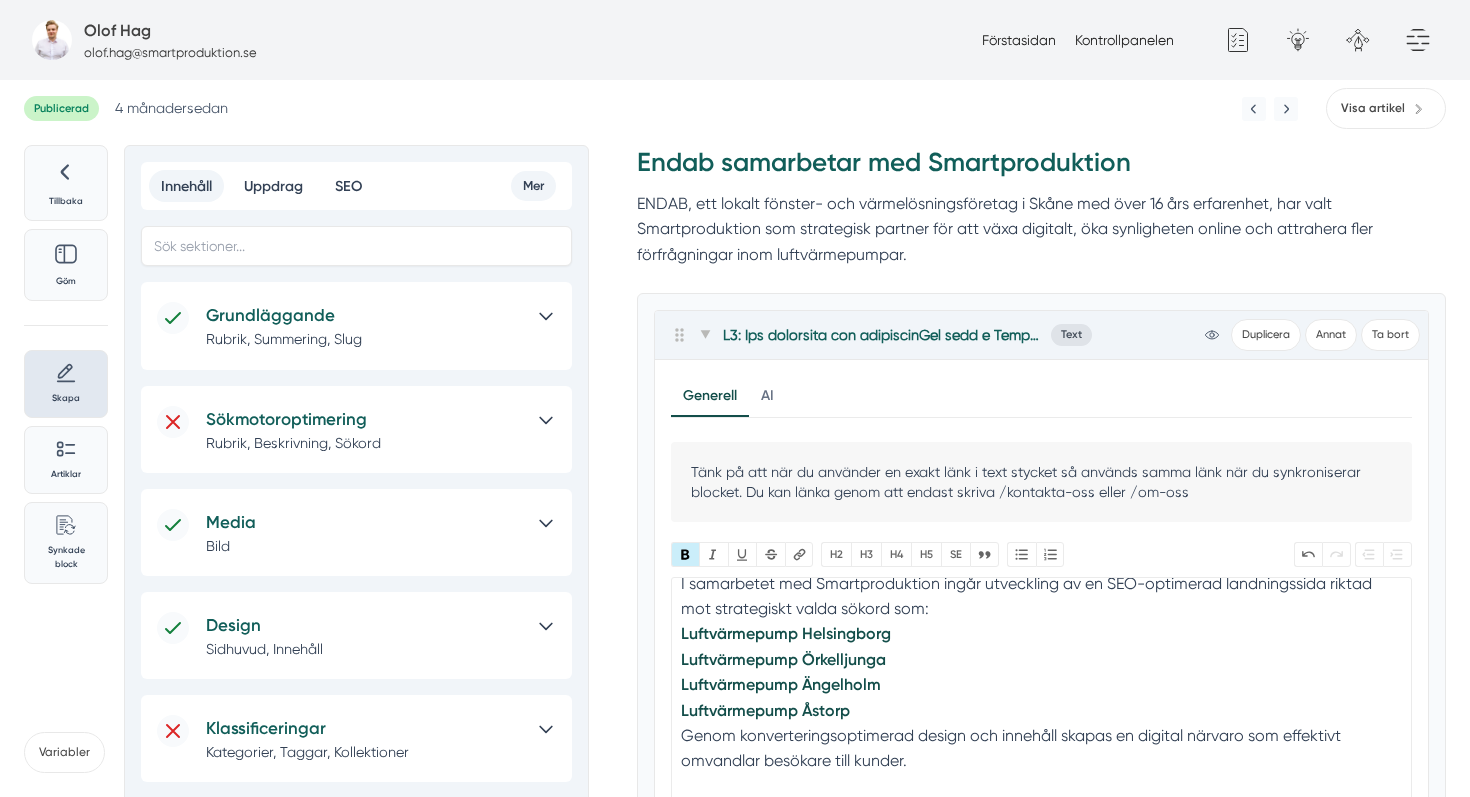 type on "<h2>Ett samarbete för framtiden</h2><div>Med säte i Skånes Fagerhult och en stark närvaro i bland annat Helsingborg, Örkelljunga, Ängelholm och Åstorp, är <strong>ENDAB</strong> ett självklart val för dig som söker <a href="https://www.xn--luftvrmepumpskne-znb1a.se/"><strong>luftvärmepump i Skåne</strong></a> – med lösningar från välkända varumärken som Panasonic och Mitsubishi. Med över 16 års erfarenhet inom branschen sätter företaget alltid kundens behov i centrum – från trygg installation till service och reparation.<br><br></div><div>För att ta nästa steg i sin tillväxtresa har ENDAB valt att samarbeta med <strong>Smartproduktion</strong>, en webbyrå specialiserad på digital marknadsföring för bygg- och tjänsteföretag.<br><br></div><h2>Smartproduktions uppdrag: Mer synlighet, fler affärer</h2><div>I samarbetet med Smartproduktion ingår utveckling av en SEO-optimerad landningssida riktad mot strategiskt valda sökord som: <br><a href="https://www.xn--luftvrmepumpskne-znb1a.se/arbetsomr%C3%A5den/luftv%C3..." 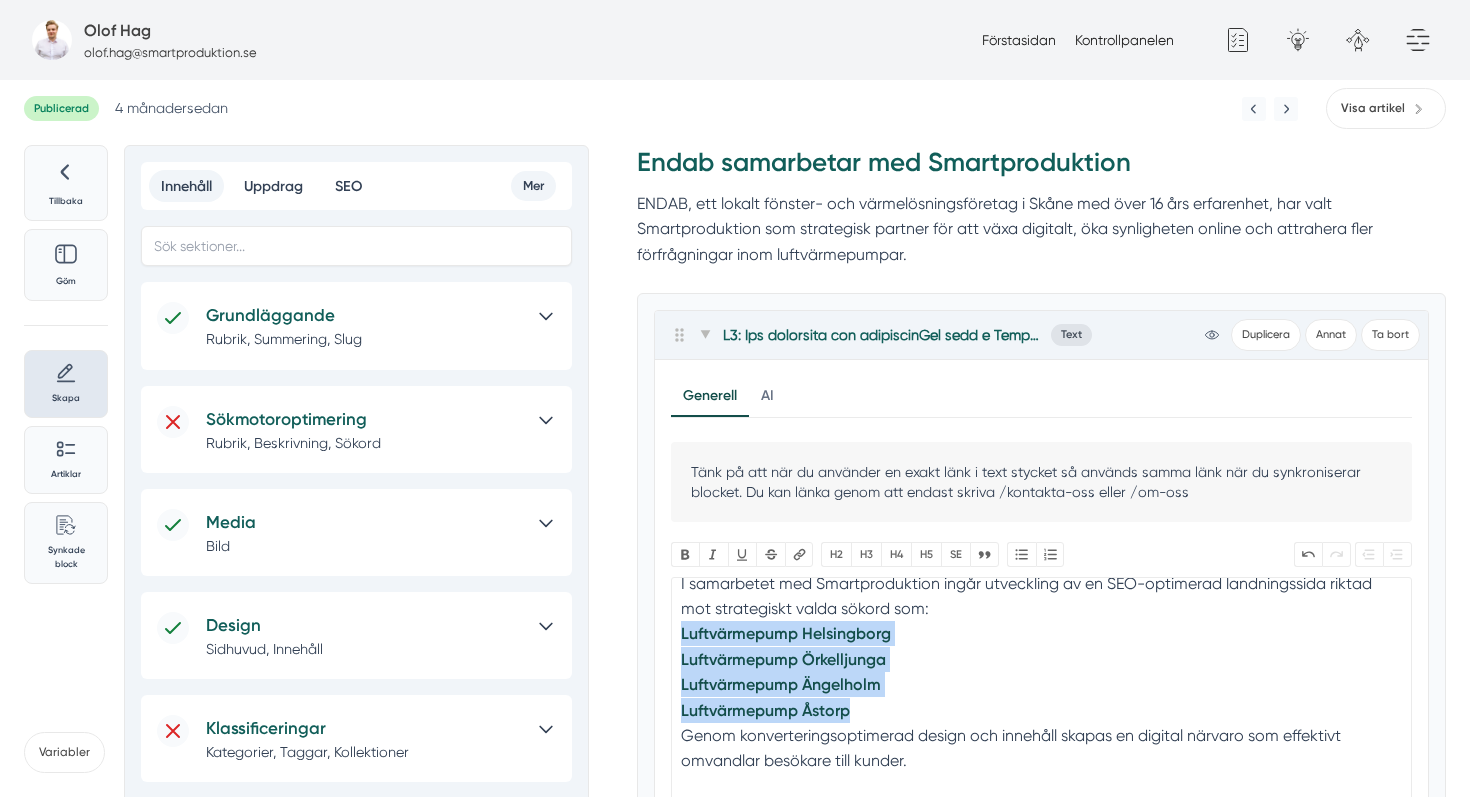 drag, startPoint x: 681, startPoint y: 632, endPoint x: 870, endPoint y: 713, distance: 205.62587 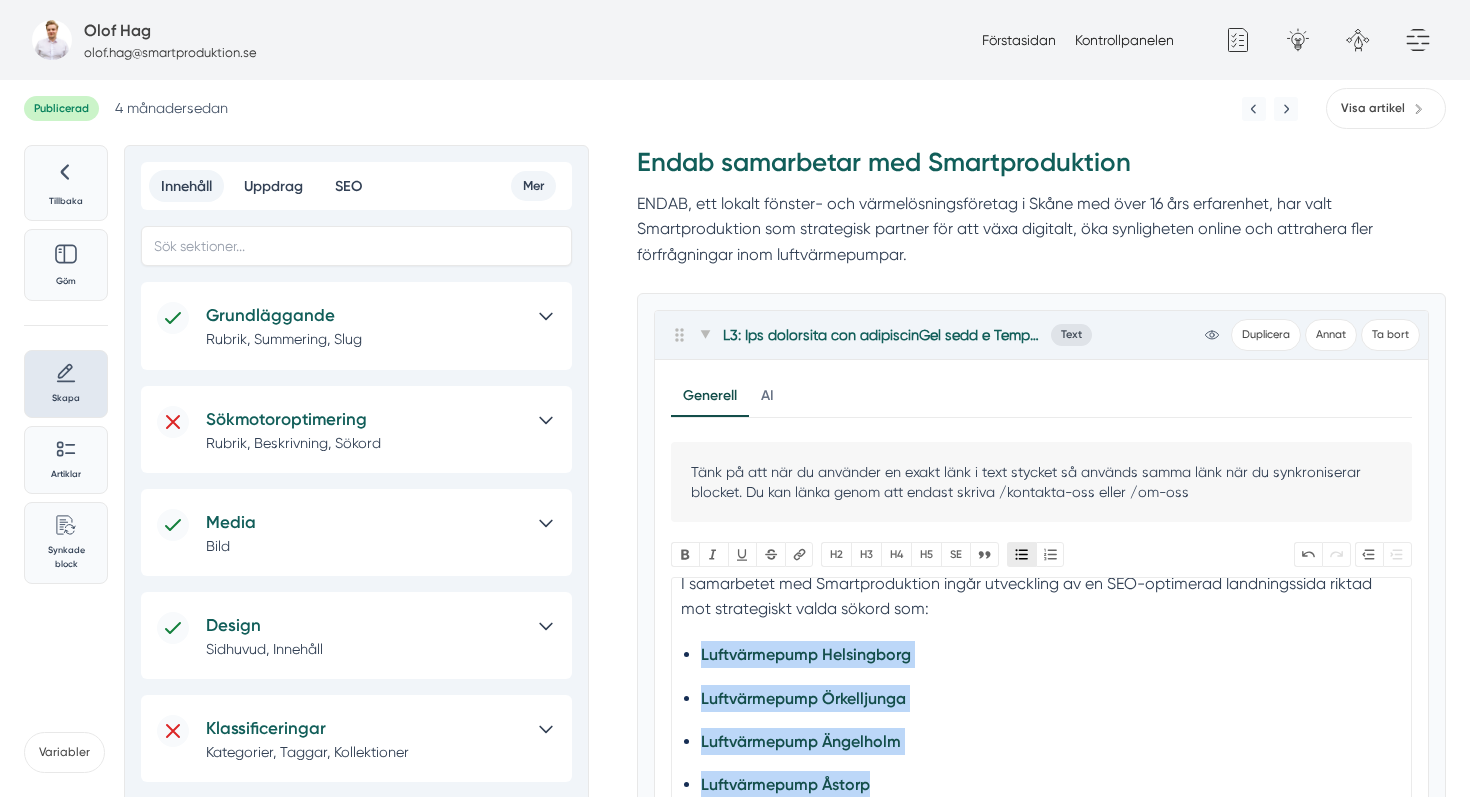 click on "Bullets" at bounding box center (1021, 554) 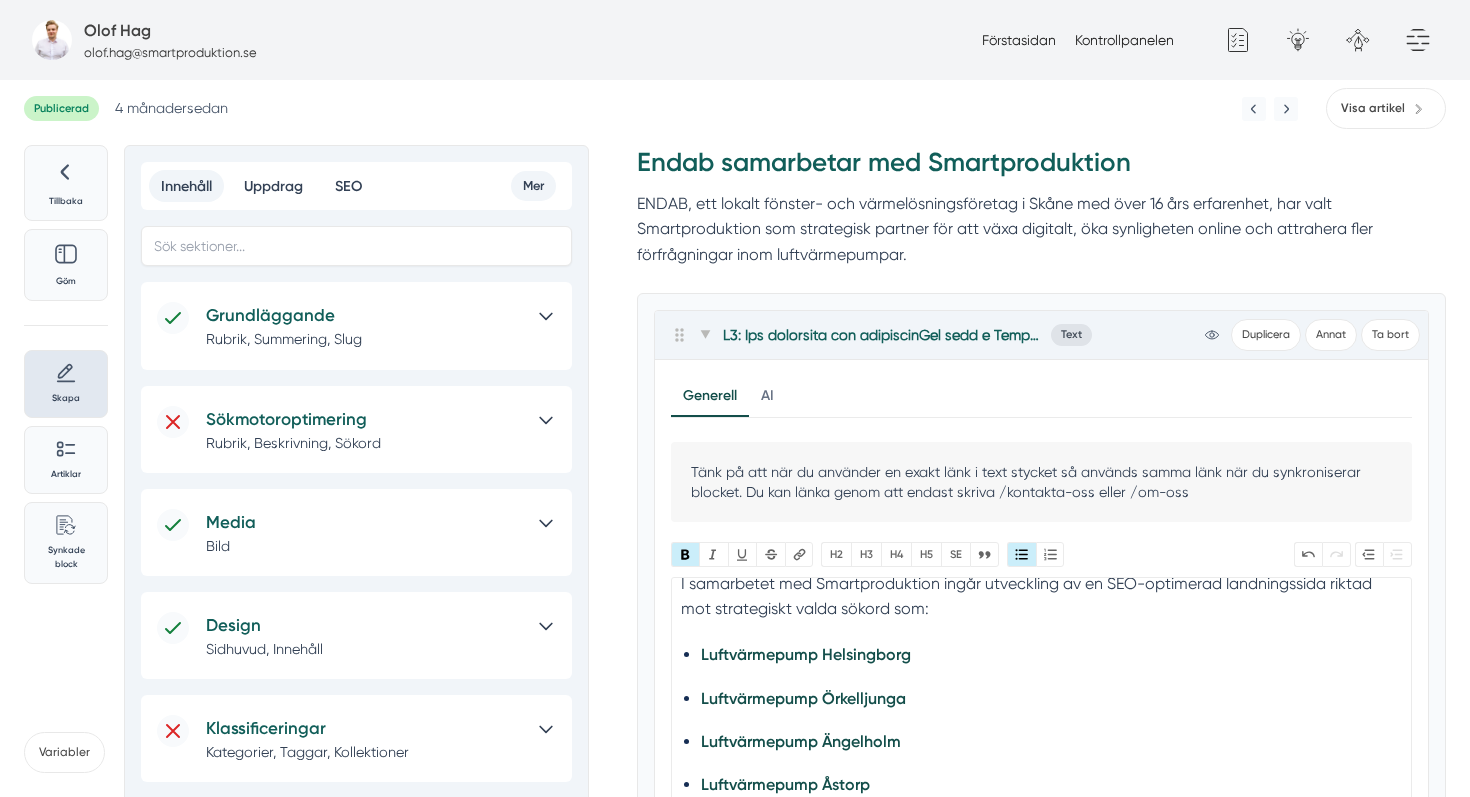 click on "Luftvärmepump Helsingborg" at bounding box center (1041, 654) 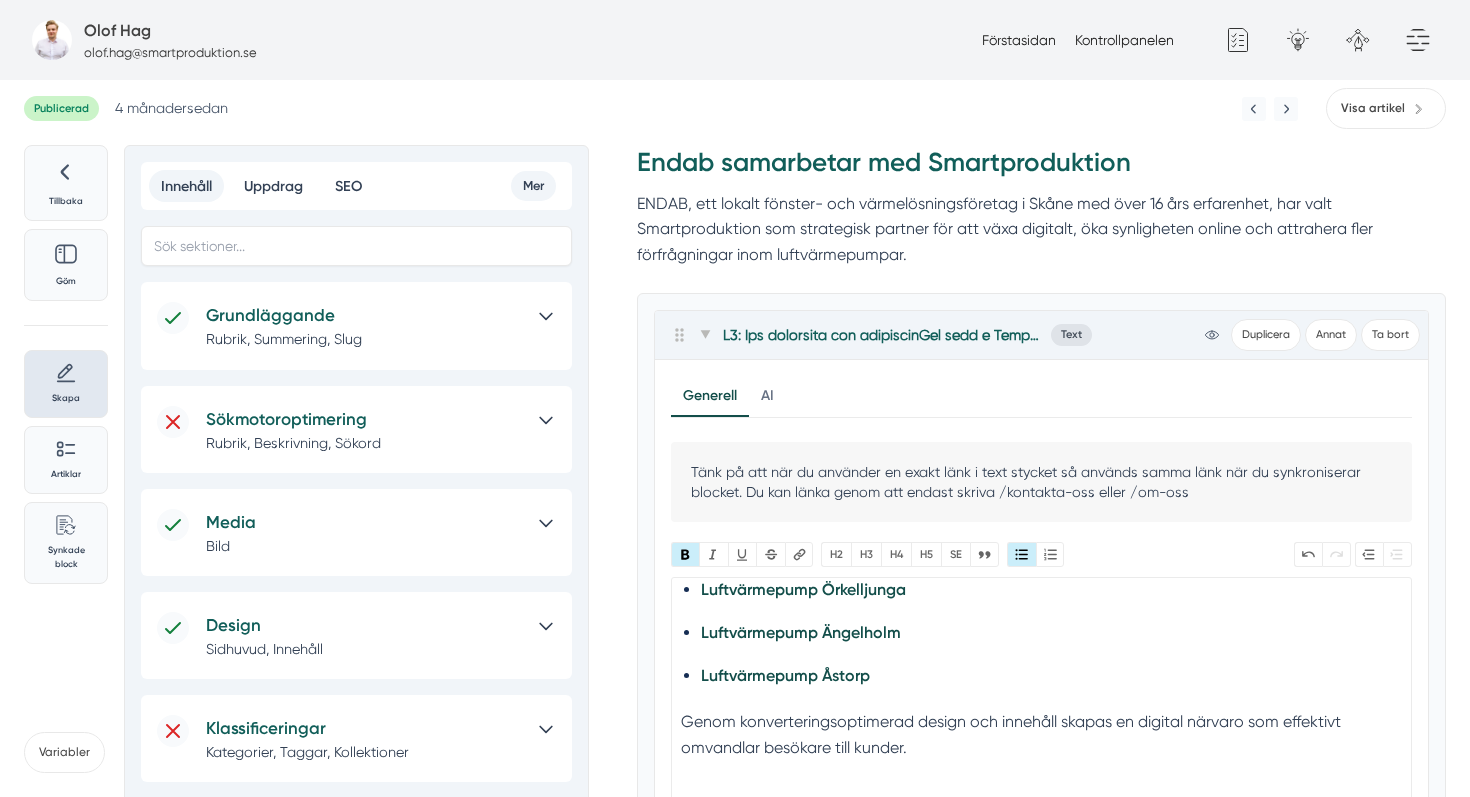 scroll, scrollTop: 500, scrollLeft: 0, axis: vertical 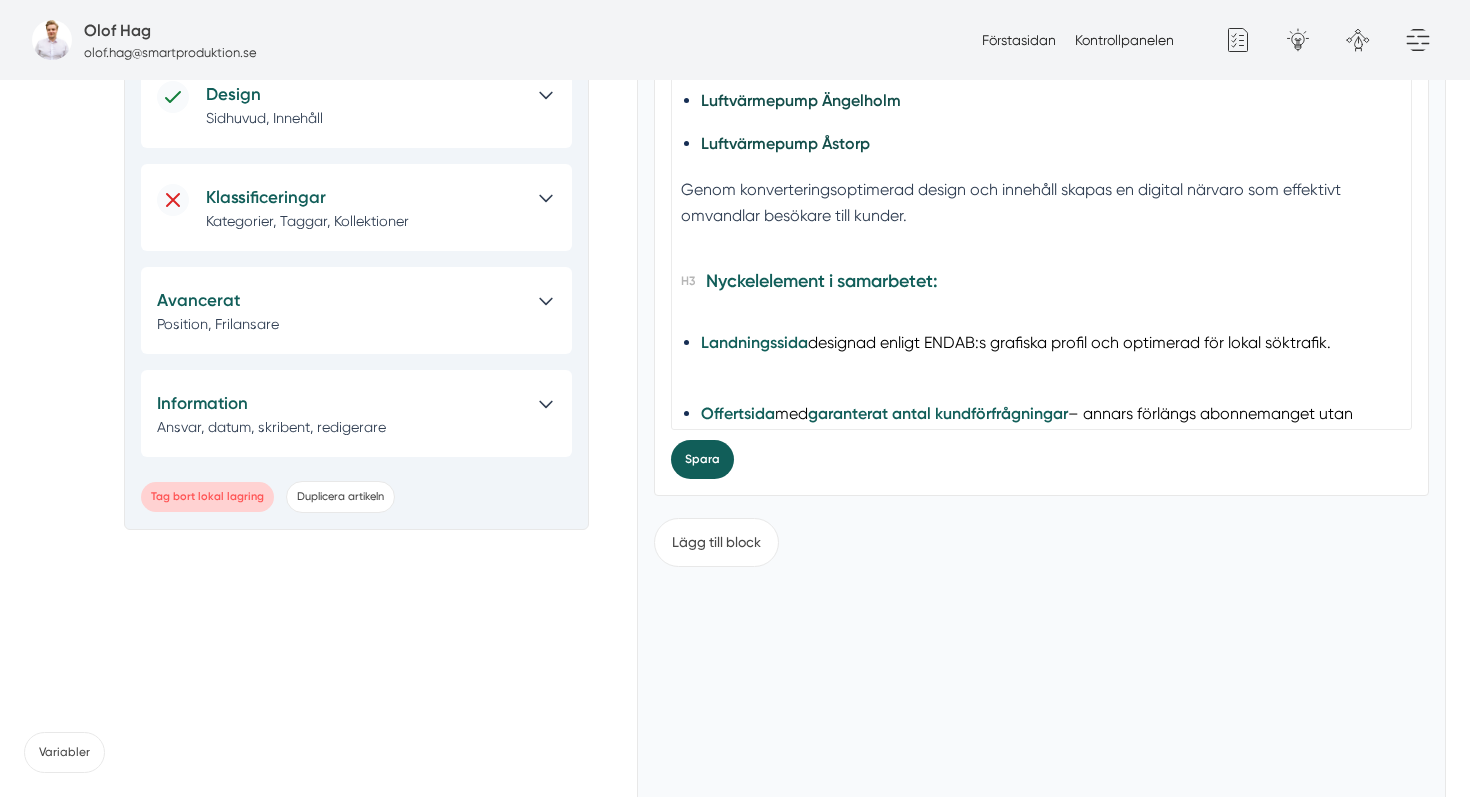 click on "Spara" at bounding box center [702, 459] 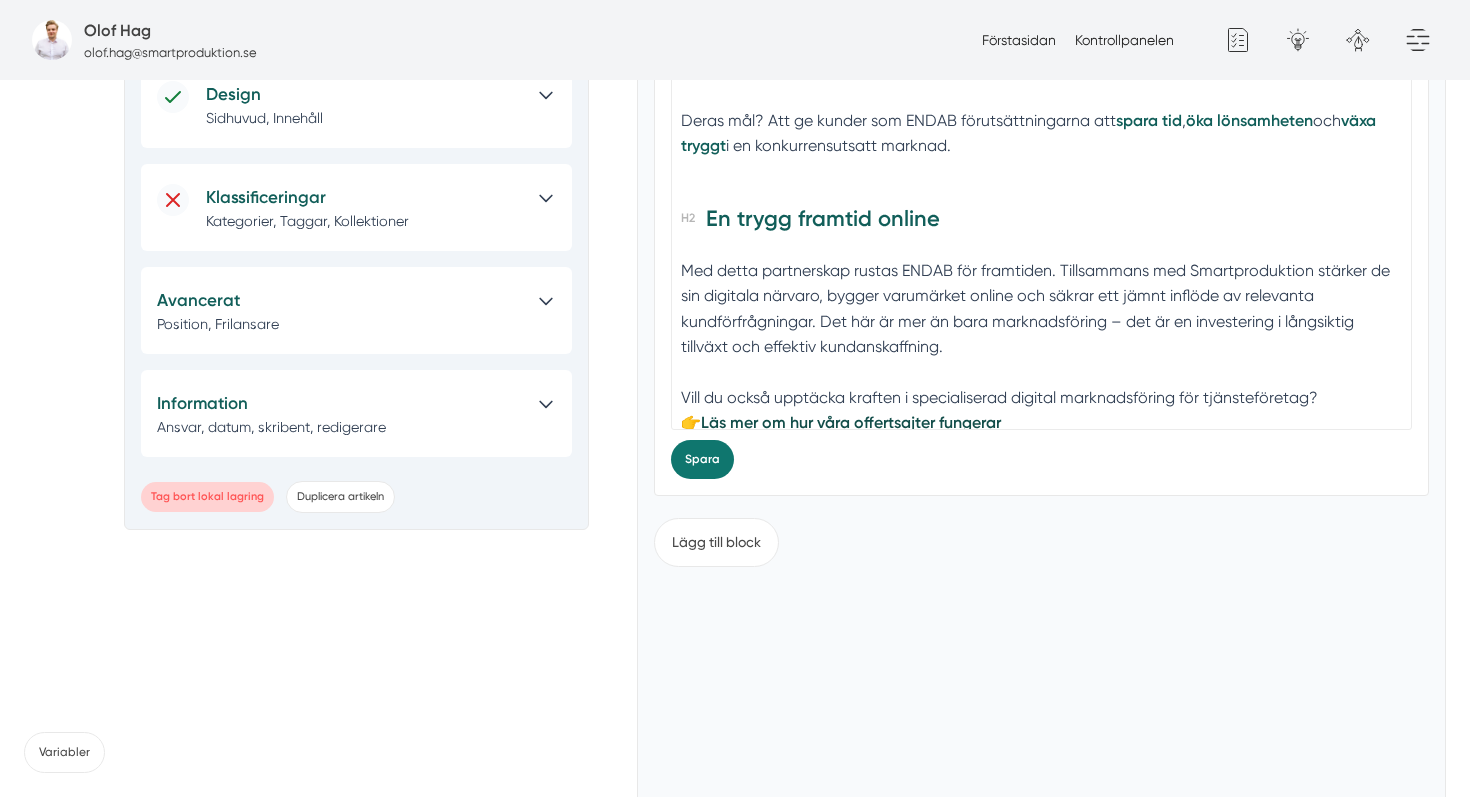 scroll, scrollTop: 1242, scrollLeft: 0, axis: vertical 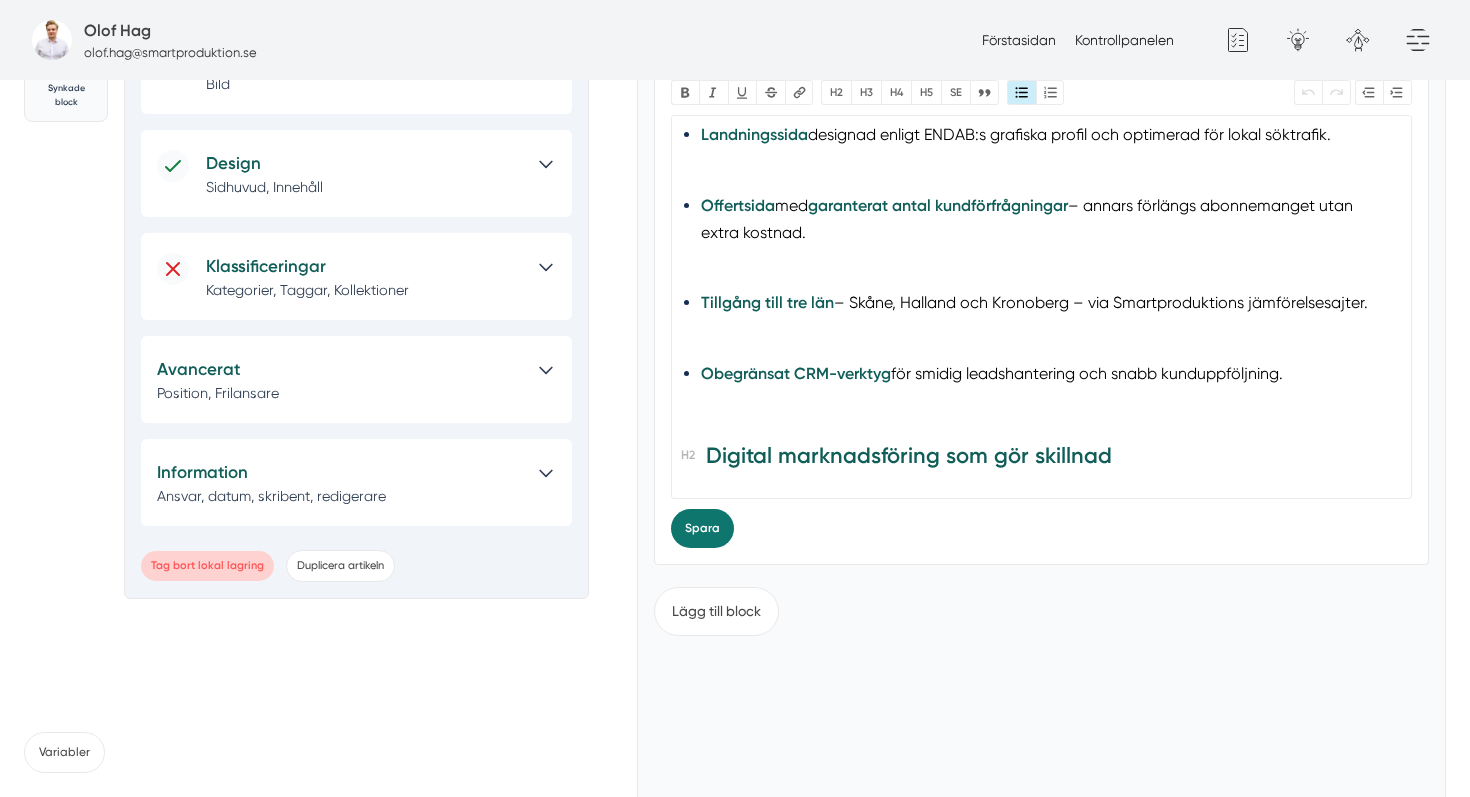 drag, startPoint x: 1387, startPoint y: 302, endPoint x: 691, endPoint y: 314, distance: 696.10345 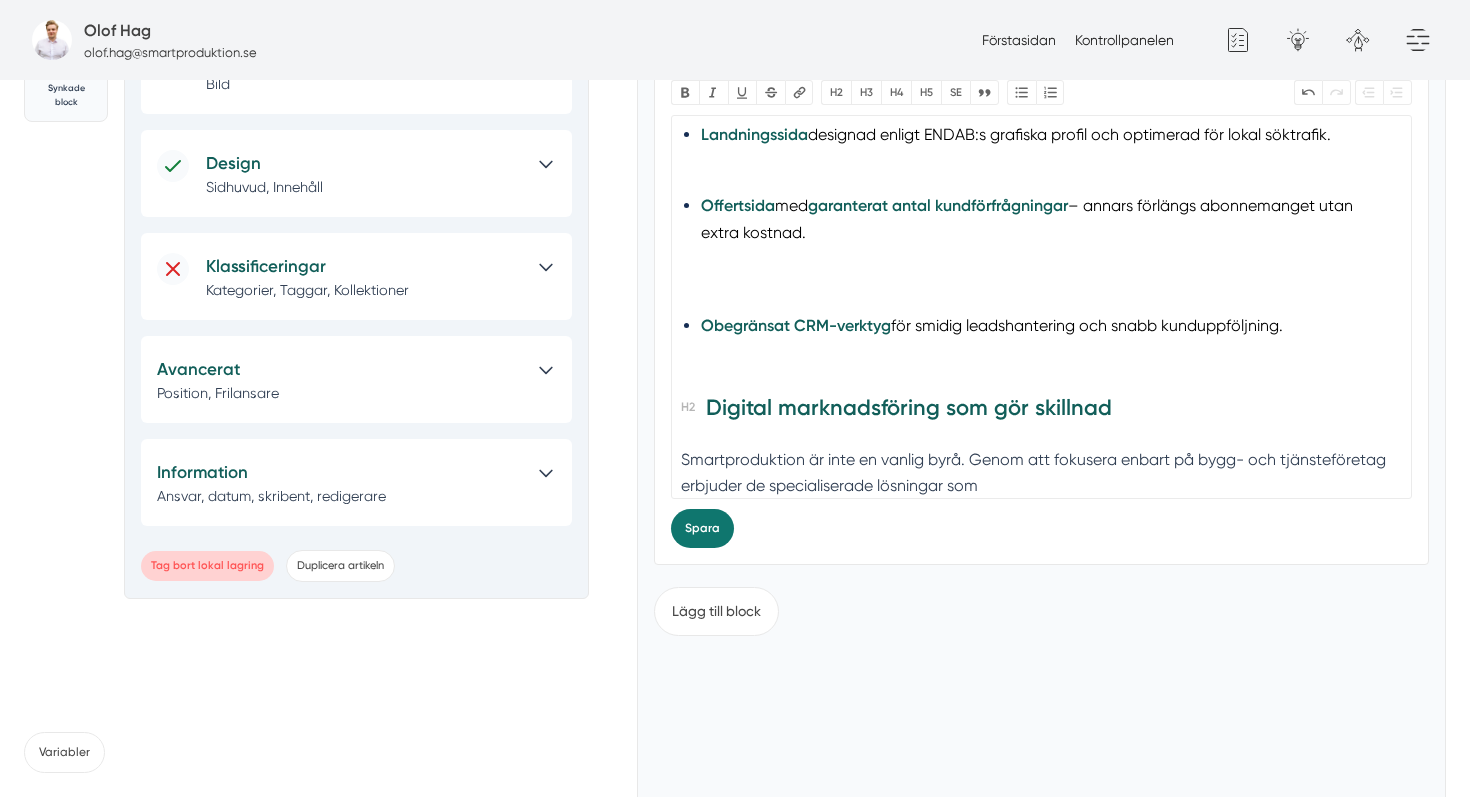 type on "<h2>Ett samarbete för framtiden</h2><div>Med säte i Skånes Fagerhult och en stark närvaro i bland annat Helsingborg, Örkelljunga, Ängelholm och Åstorp, är <strong>ENDAB</strong> ett självklart val för dig som söker <a href="https://www.xn--luftvrmepumpskne-znb1a.se/"><strong>luftvärmepump i Skåne</strong></a> – med lösningar från välkända varumärken som Panasonic och Mitsubishi. Med över 16 års erfarenhet inom branschen sätter företaget alltid kundens behov i centrum – från trygg installation till service och reparation.<br><br></div><div>För att ta nästa steg i sin tillväxtresa har ENDAB valt att samarbeta med <strong>Smartproduktion</strong>, en webbyrå specialiserad på digital marknadsföring för bygg- och tjänsteföretag.<br><br></div><h2>Smartproduktions uppdrag: Mer synlighet, fler affärer</h2><div>I samarbetet med Smartproduktion ingår utveckling av en SEO-optimerad landningssida riktad mot strategiskt valda sökord som: </div><ul><li><a href="https://www.xn--luftvrmepumpskne-znb1a.se/arbetsomr%C3%A5de..." 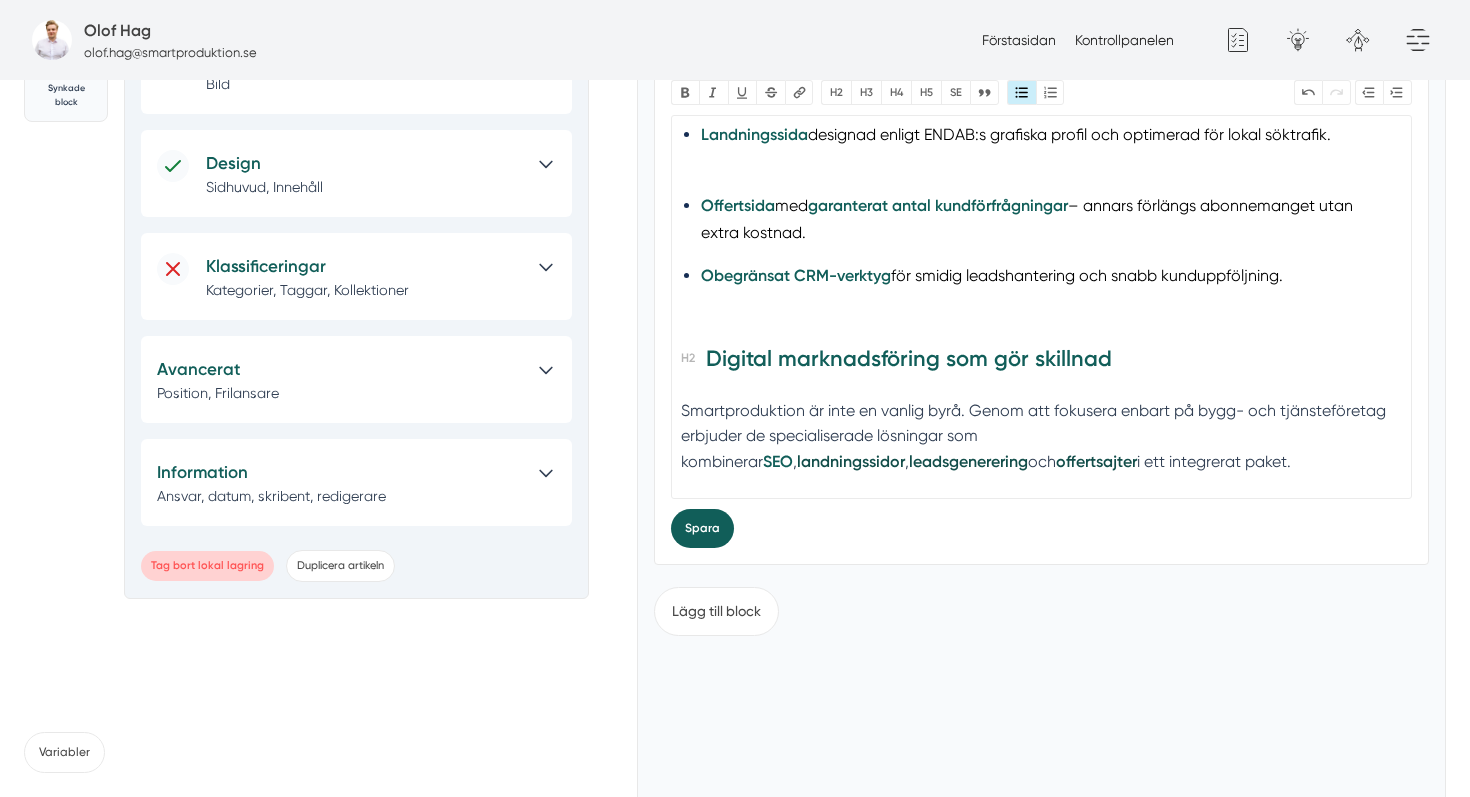 click on "Spara" at bounding box center (702, 528) 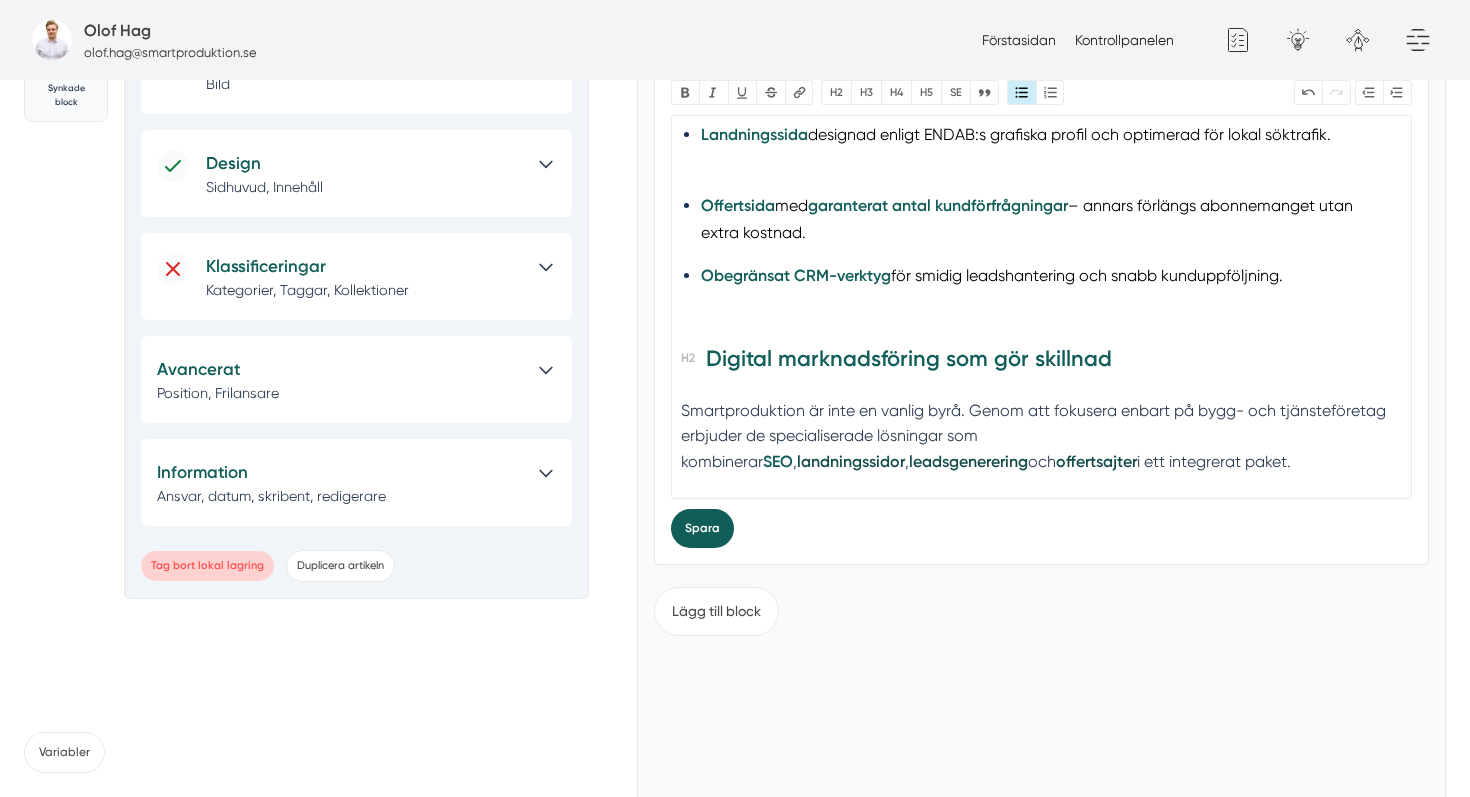 click on "Spara" at bounding box center [702, 528] 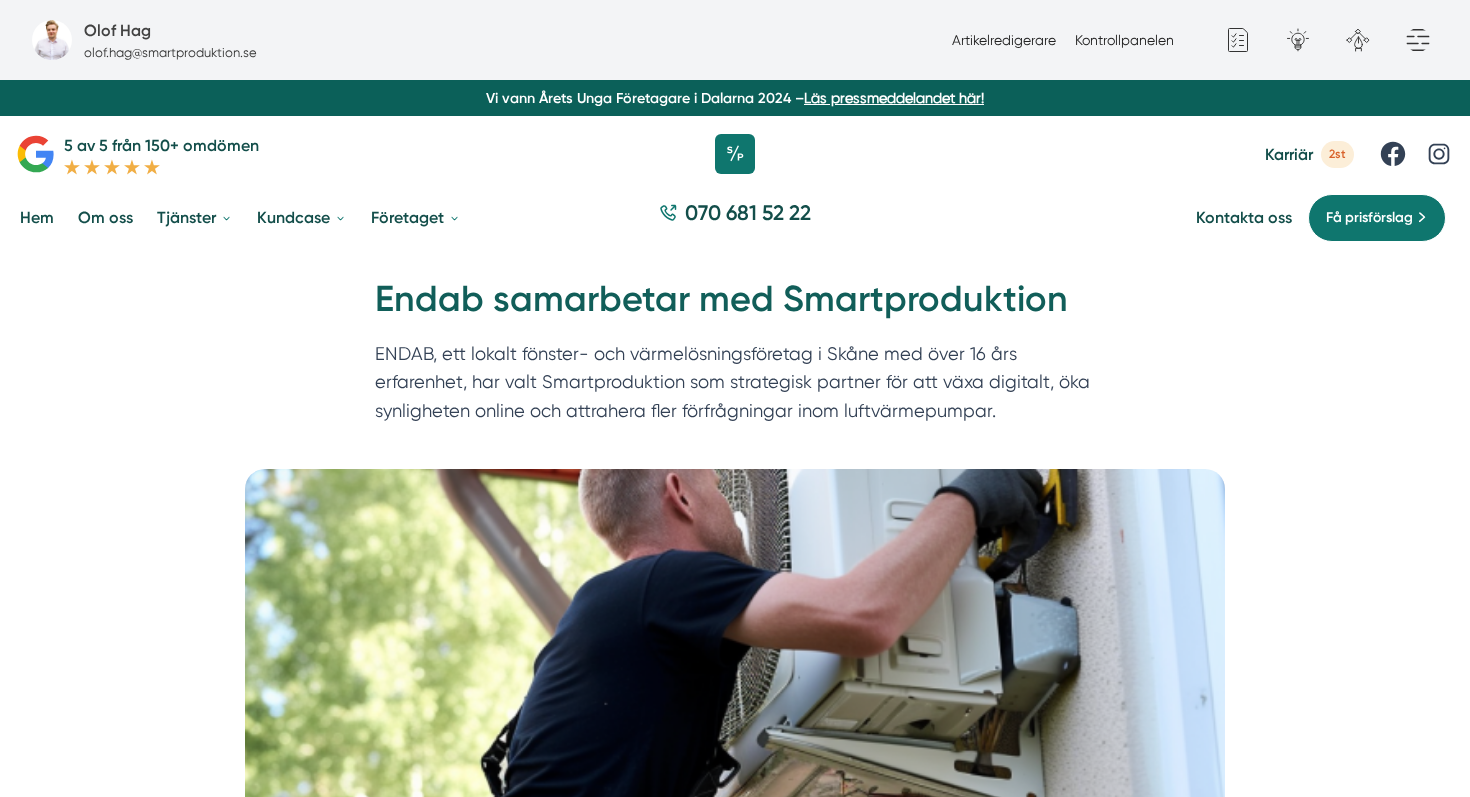 scroll, scrollTop: 0, scrollLeft: 0, axis: both 